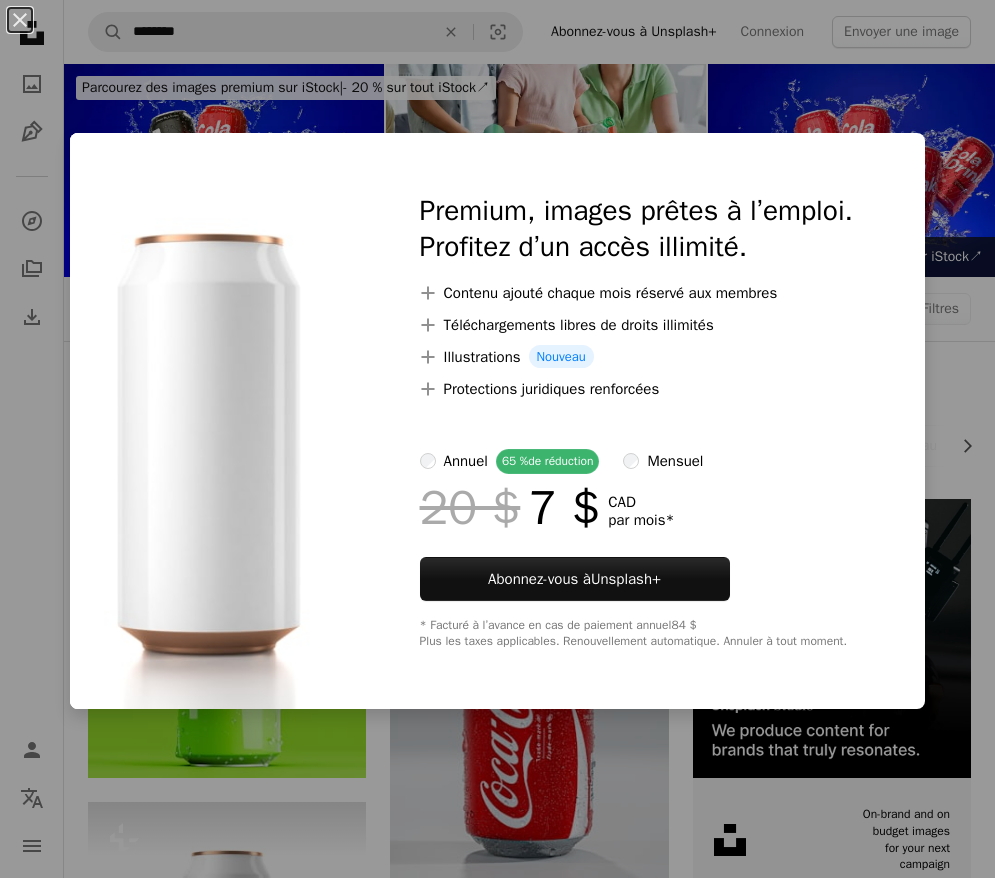scroll, scrollTop: 530, scrollLeft: 0, axis: vertical 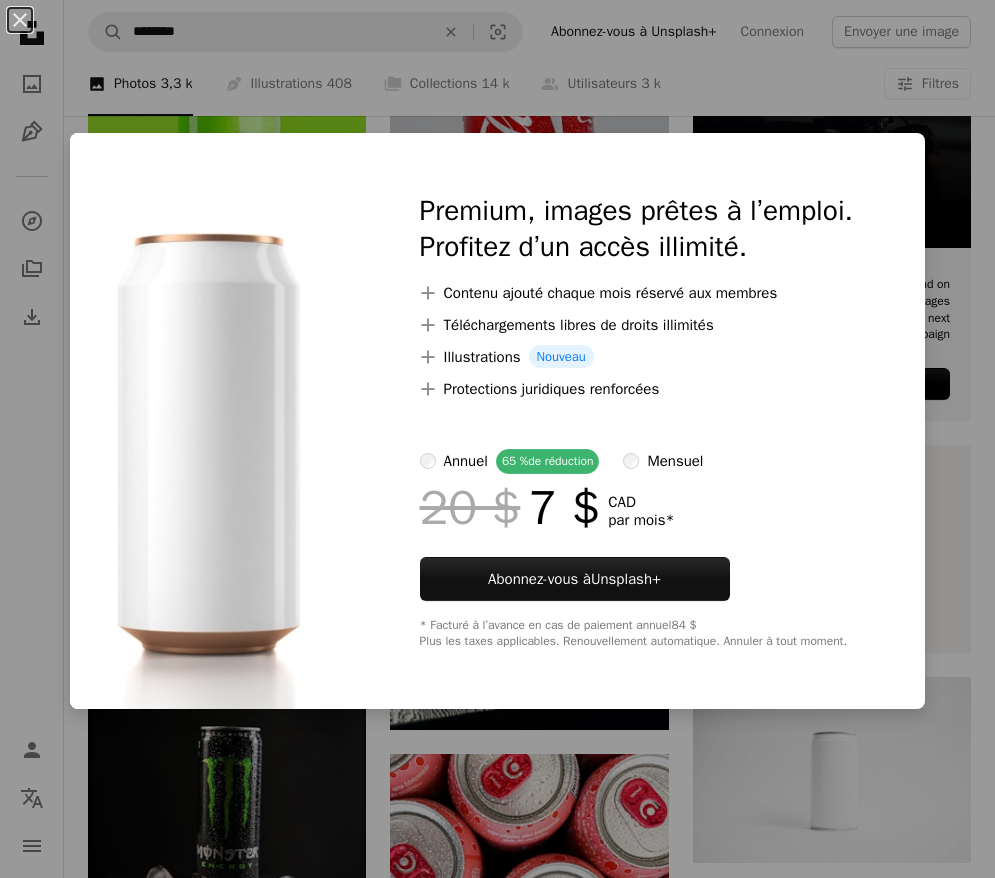 click on "An X shape Premium, images prêtes à l’emploi. Profitez d’un accès illimité. A plus sign Contenu ajouté chaque mois réservé aux membres A plus sign Téléchargements libres de droits illimités A plus sign Illustrations  Nouveau A plus sign Protections juridiques renforcées annuel 65 %  de réduction mensuel 20 $   7 $ CAD par mois * Abonnez-vous à  Unsplash+ * Facturé à l’avance en cas de paiement annuel  84 $ Plus les taxes applicables. Renouvellement automatique. Annuler à tout moment." at bounding box center [497, 439] 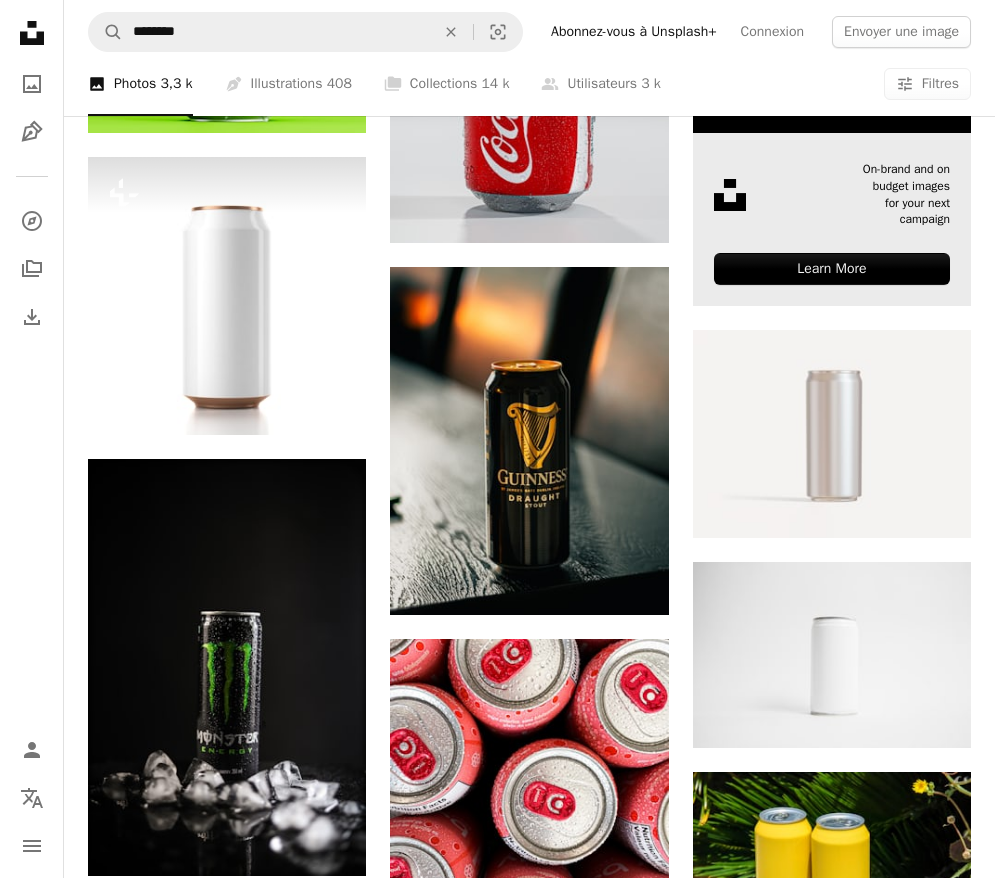 scroll, scrollTop: 653, scrollLeft: 0, axis: vertical 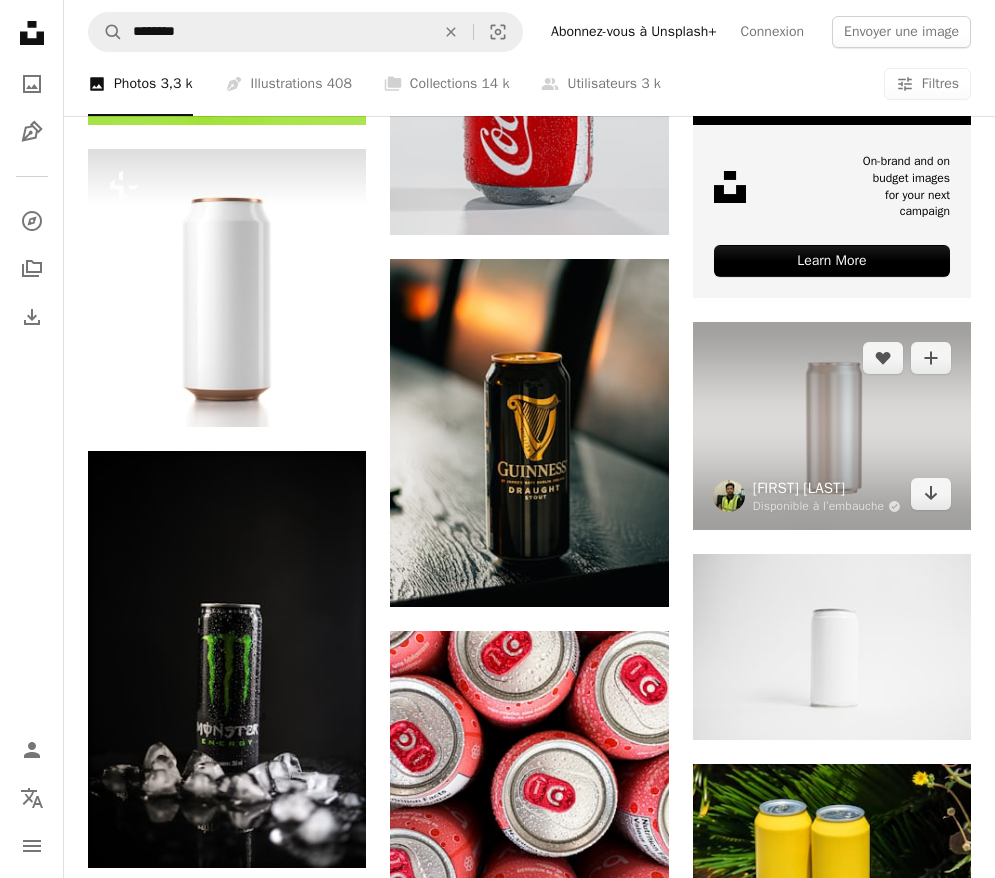 click on "[FIRST] [LAST]" at bounding box center [827, 488] 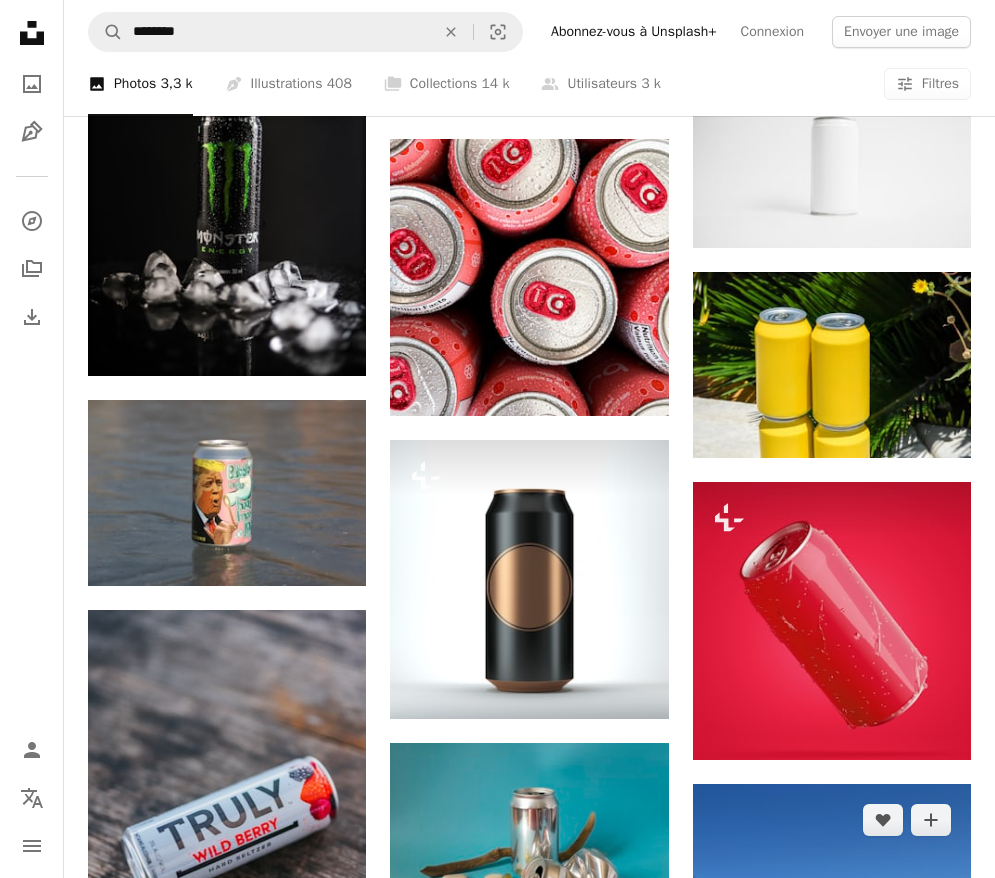 scroll, scrollTop: 962, scrollLeft: 0, axis: vertical 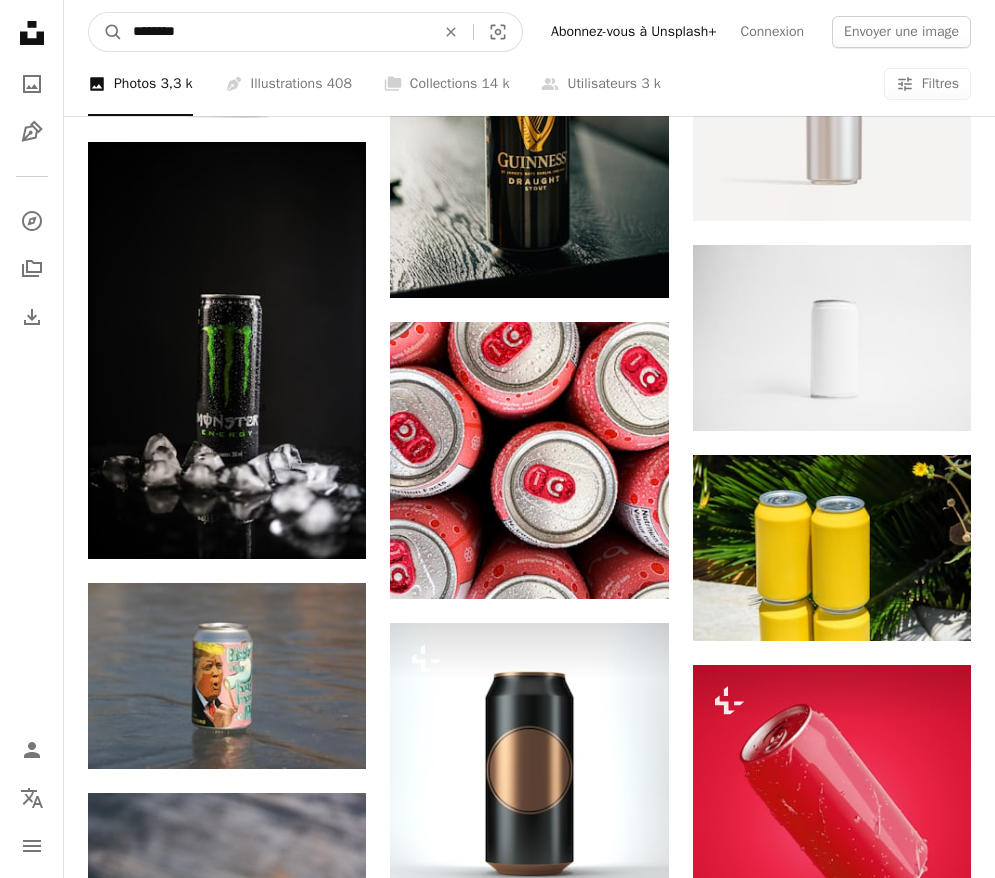 click on "********" at bounding box center [276, 32] 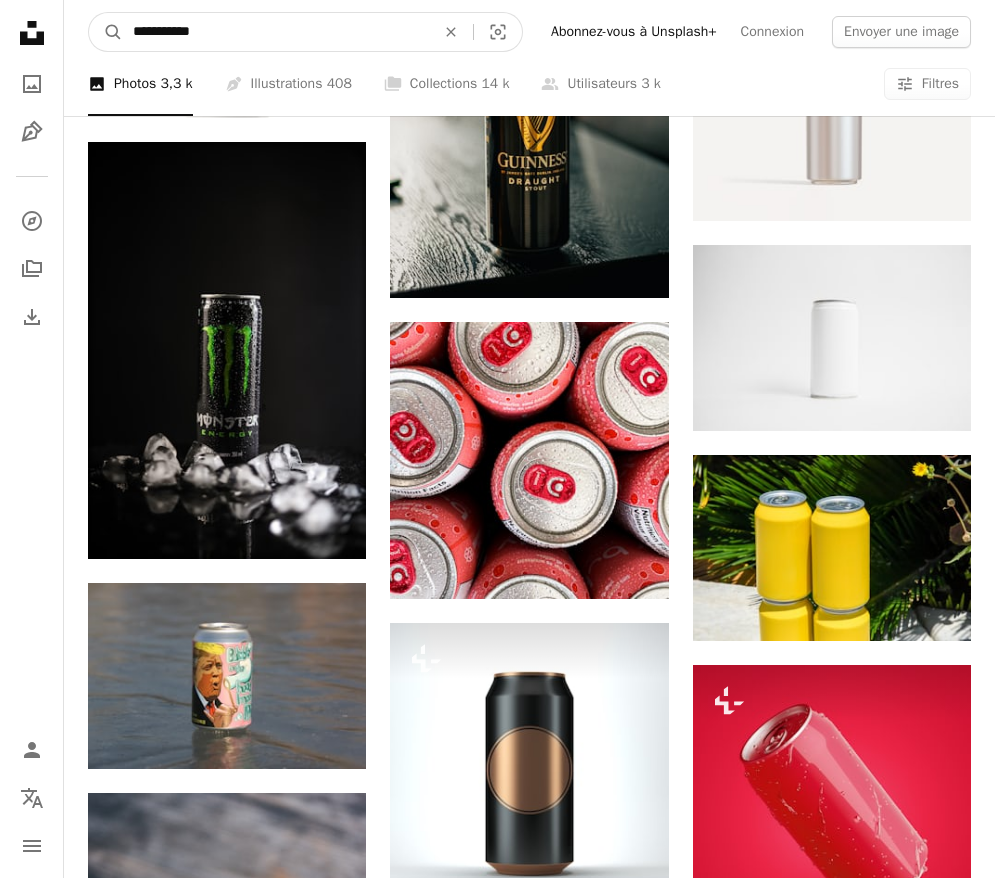 type on "**********" 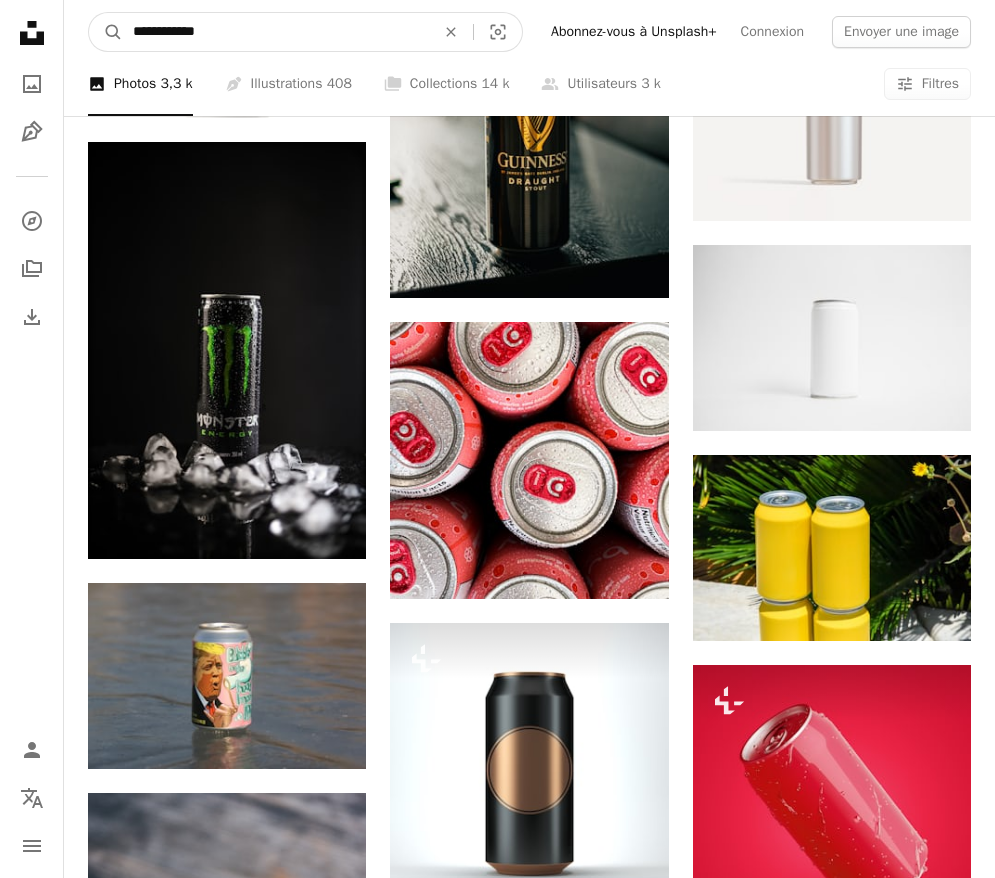 click on "A magnifying glass" at bounding box center [106, 32] 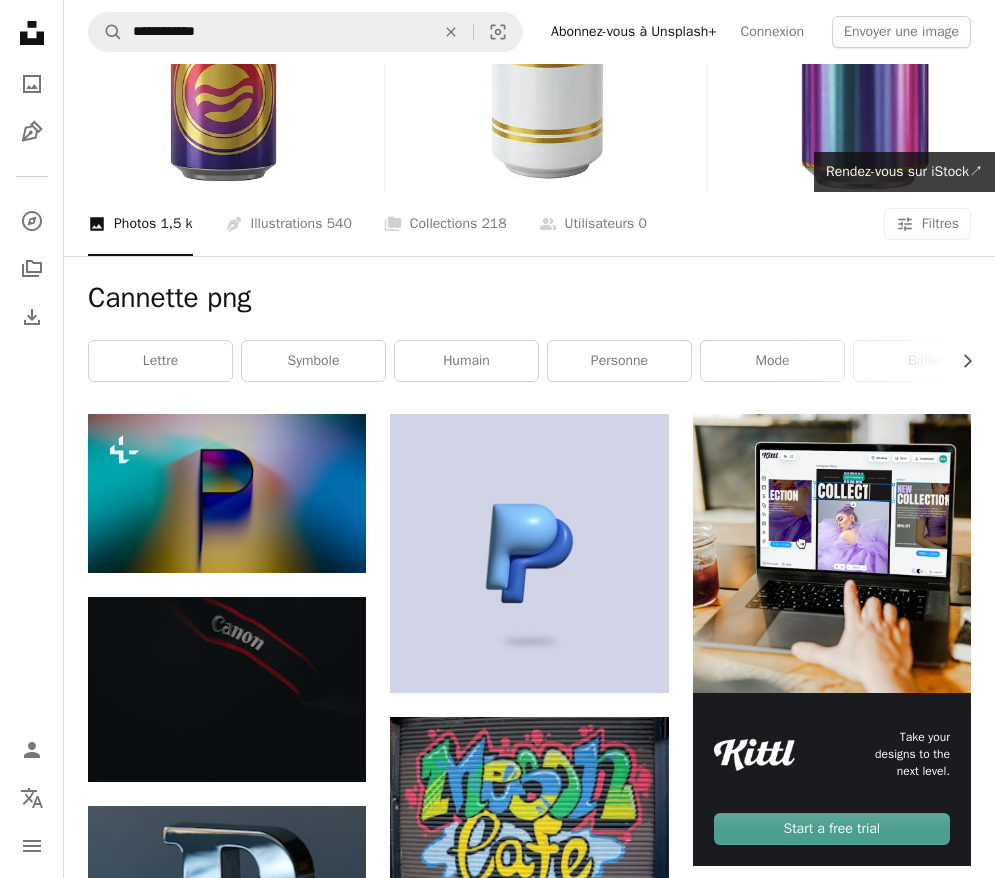 scroll, scrollTop: 99, scrollLeft: 0, axis: vertical 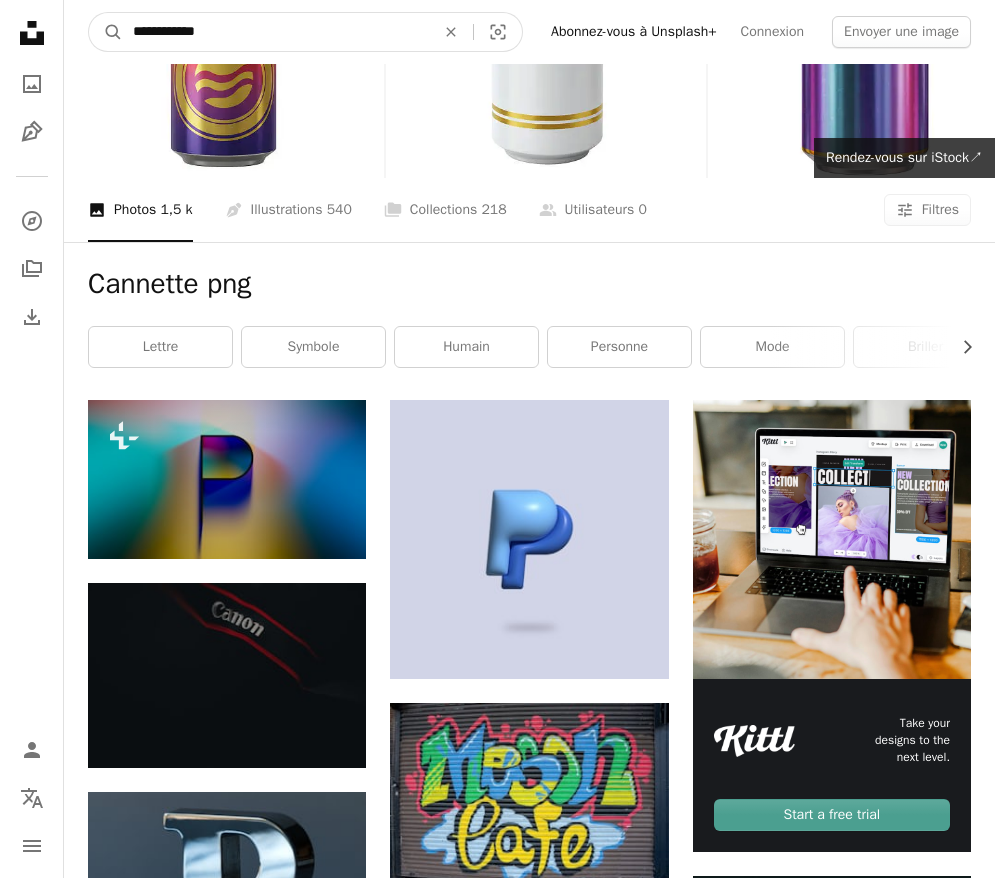 drag, startPoint x: 263, startPoint y: 38, endPoint x: 189, endPoint y: 37, distance: 74.00676 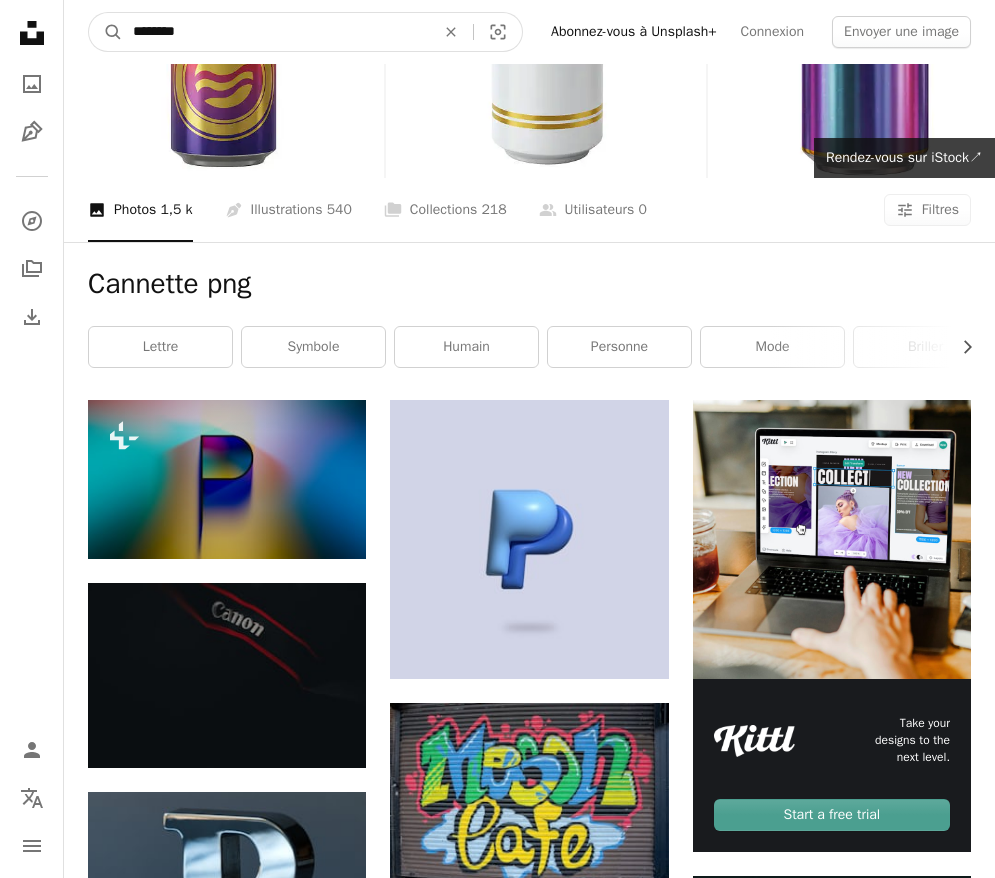 type on "********" 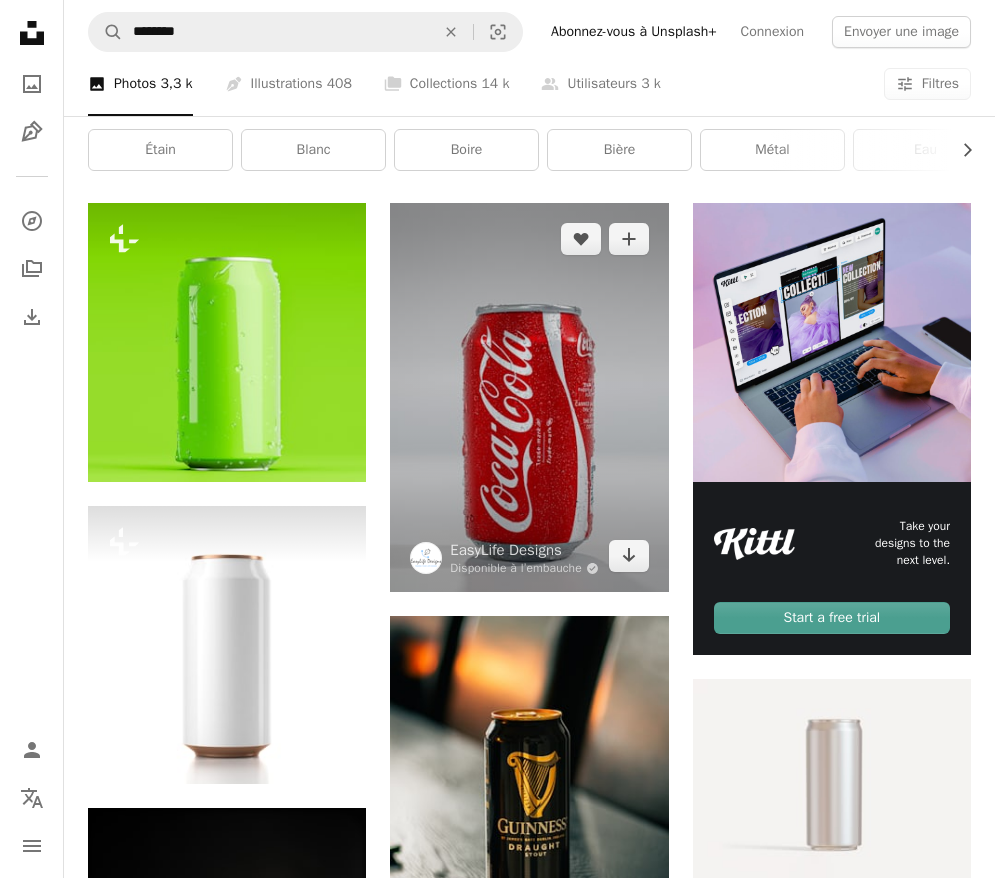 scroll, scrollTop: 305, scrollLeft: 0, axis: vertical 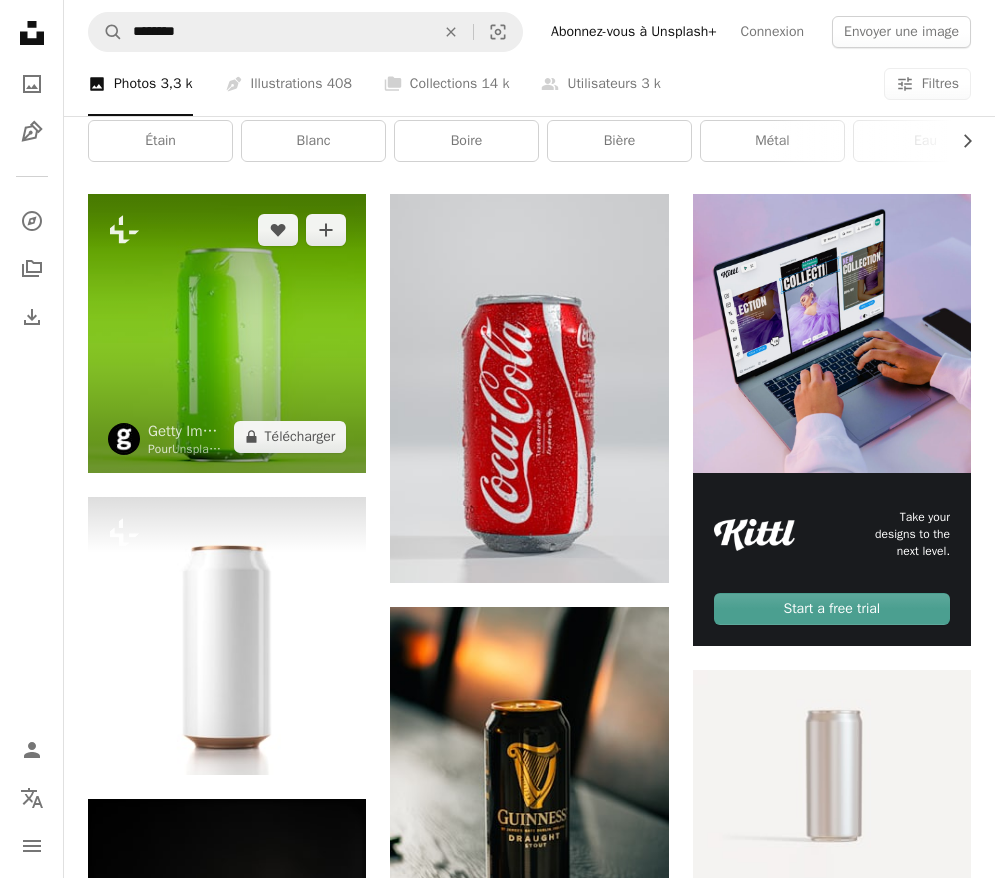 click at bounding box center [227, 333] 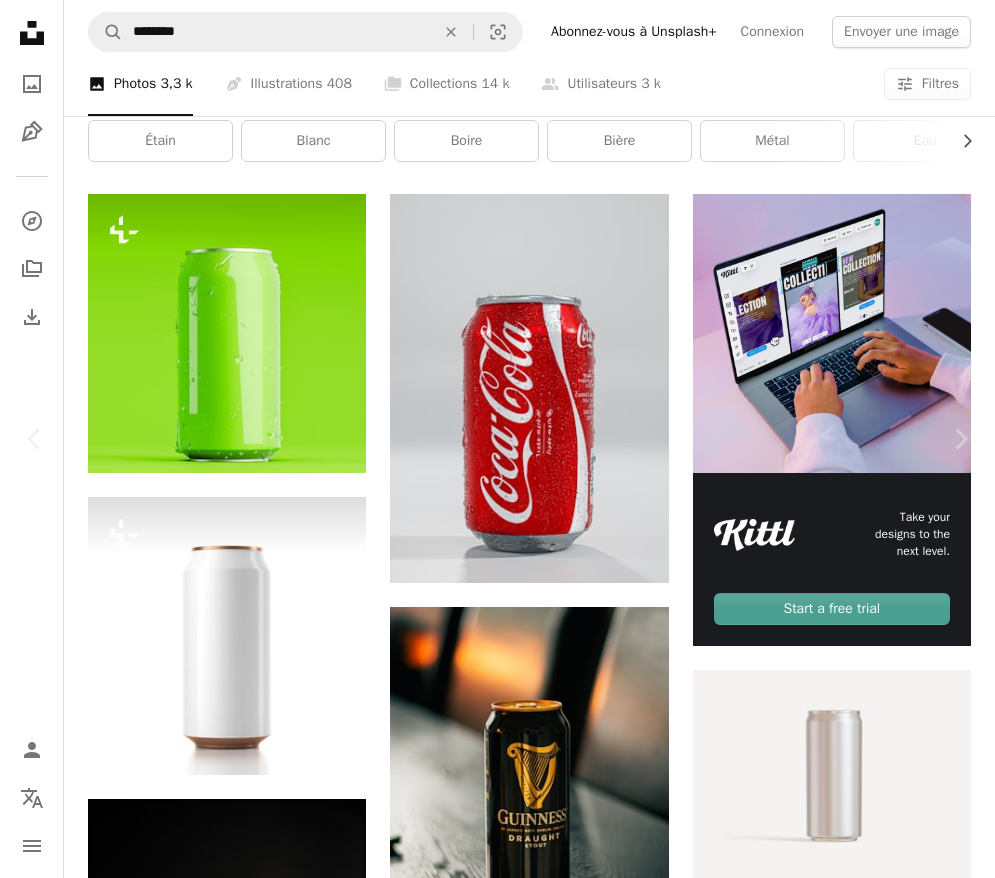 click on "An X shape Chevron left Chevron right Getty Images Pour  Unsplash+ A heart A plus sign A lock Télécharger Zoom in A forward-right arrow Partager More Actions Calendar outlined Publiée le  14 avril 2023 Safety Contenu cédé sous  Licence Unsplash+ illustration bière boire métal emballage acier conteneur publicité liquide chrome blanc modèle pouvoir brillant espace de copie tridimensionnel Image générée numériquement canette de boisson Images gratuites Images associées Plus sign for Unsplash+ A heart A plus sign Olivie Strauss Pour  Unsplash+ A lock Télécharger Plus sign for Unsplash+ A heart A plus sign Clearcut Derby Pour  Unsplash+ A lock Télécharger Plus sign for Unsplash+ A heart A plus sign Karolina Grabowska Pour  Unsplash+ A lock Télécharger Plus sign for Unsplash+ A heart A plus sign Maryam Sicard Pour  Unsplash+ A lock Télécharger Plus sign for Unsplash+ A heart A plus sign Getty Images Pour  Unsplash+ A lock Télécharger Plus sign for Unsplash+ A heart A plus sign [FIRST] [LAST]" at bounding box center (497, 3863) 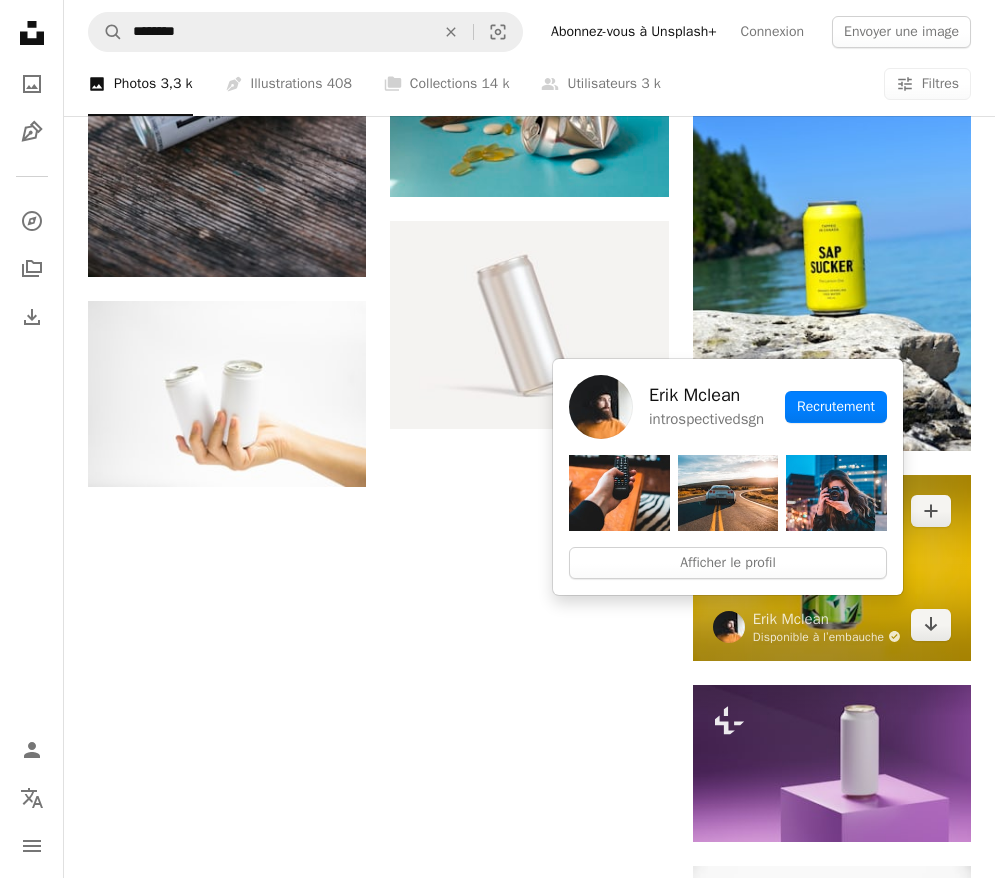 scroll, scrollTop: 1897, scrollLeft: 0, axis: vertical 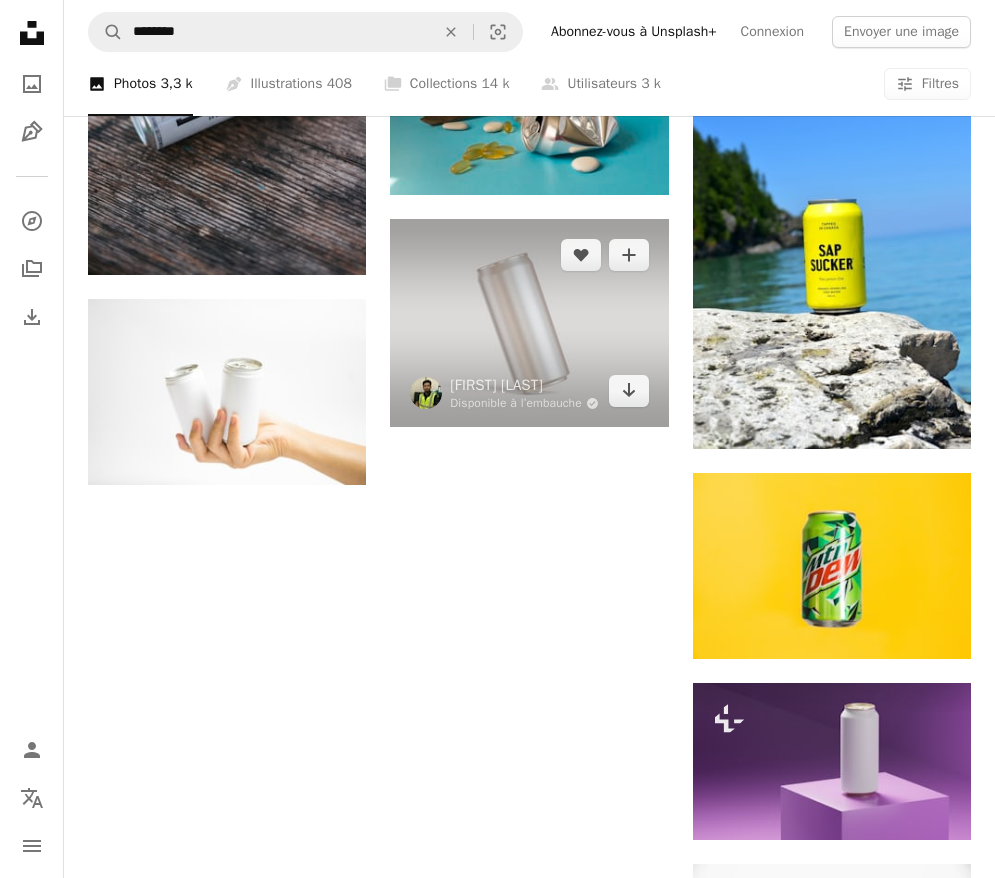 click at bounding box center [529, 323] 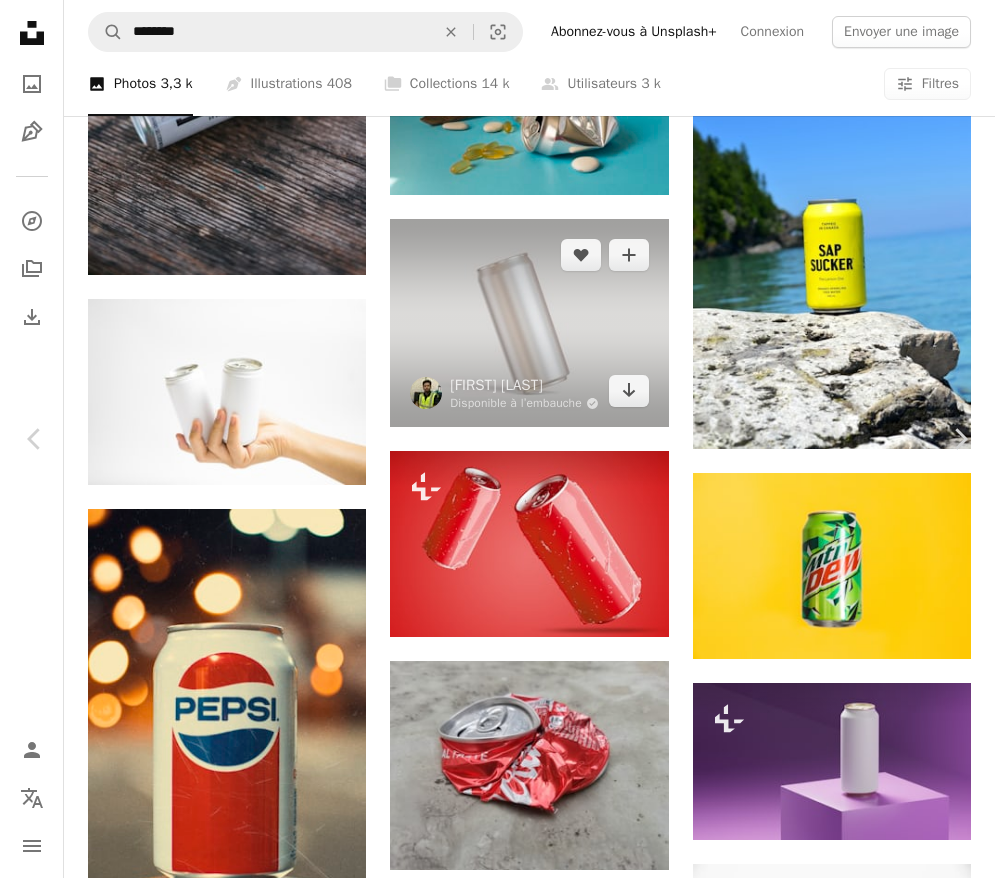 scroll, scrollTop: 41, scrollLeft: 0, axis: vertical 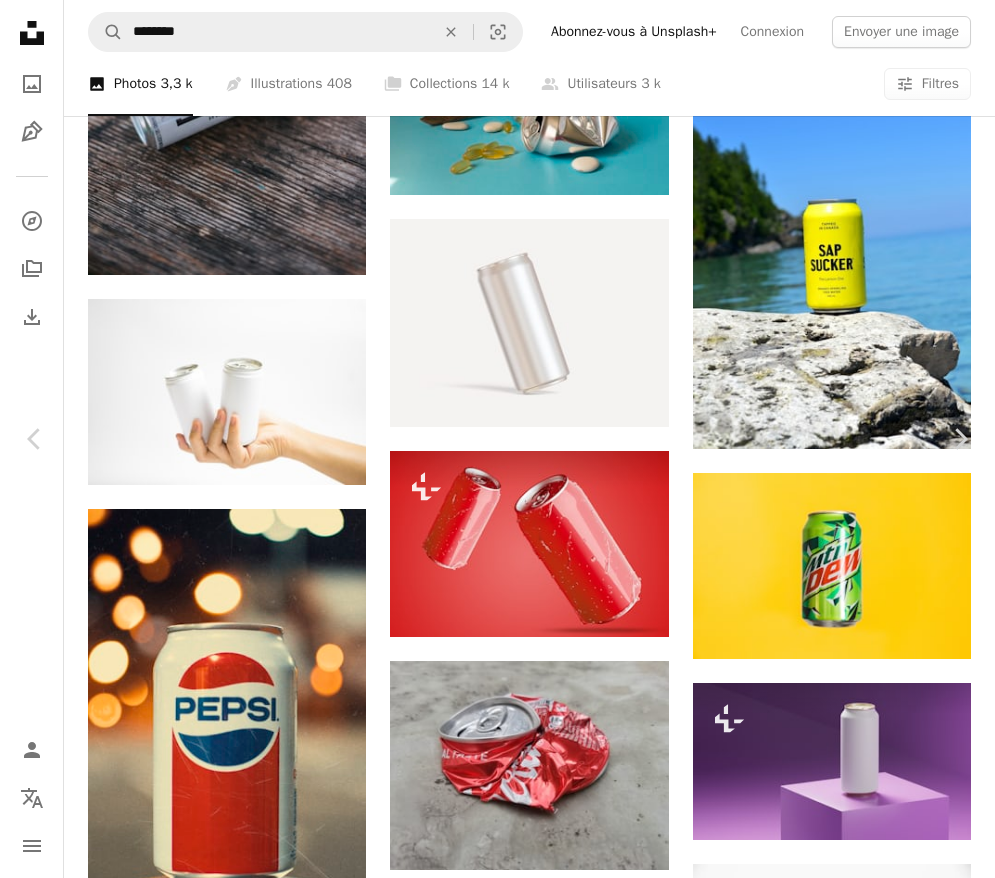 click on "An X shape Chevron left Chevron right [FIRST] [LAST] Disponible à l’embauche A checkmark inside of a circle A heart A plus sign Télécharger gratuitement Chevron down Zoom in Vues 2 181 498 Téléchargements 2 389 A forward-right arrow Partager Info icon Infos More Actions A map marker [COUNTRY] Calendar outlined Publiée le  8 octobre 2023 Safety Utilisation gratuite sous la  Licence Unsplash nourriture blanc bière fabrication alcool rendre marque bouteille acier argent boisson frais pouvoir maquette aluminium étiquette canette de soda étain gris [COUNTRY] Fonds d’écran HD Parcourez des images premium sur iStock  |  - 20 % avec le code UNSPLASH20 Rendez-vous sur iStock  ↗ Images associées A heart A plus sign [FIRST] [LAST] Disponible à l’embauche A checkmark inside of a circle Arrow pointing down A heart A plus sign George Dagerotip Pour  Unsplash+ A lock Télécharger A heart A plus sign Mockup Free Disponible à l’embauche A checkmark inside of a circle A heart" at bounding box center (497, 4660) 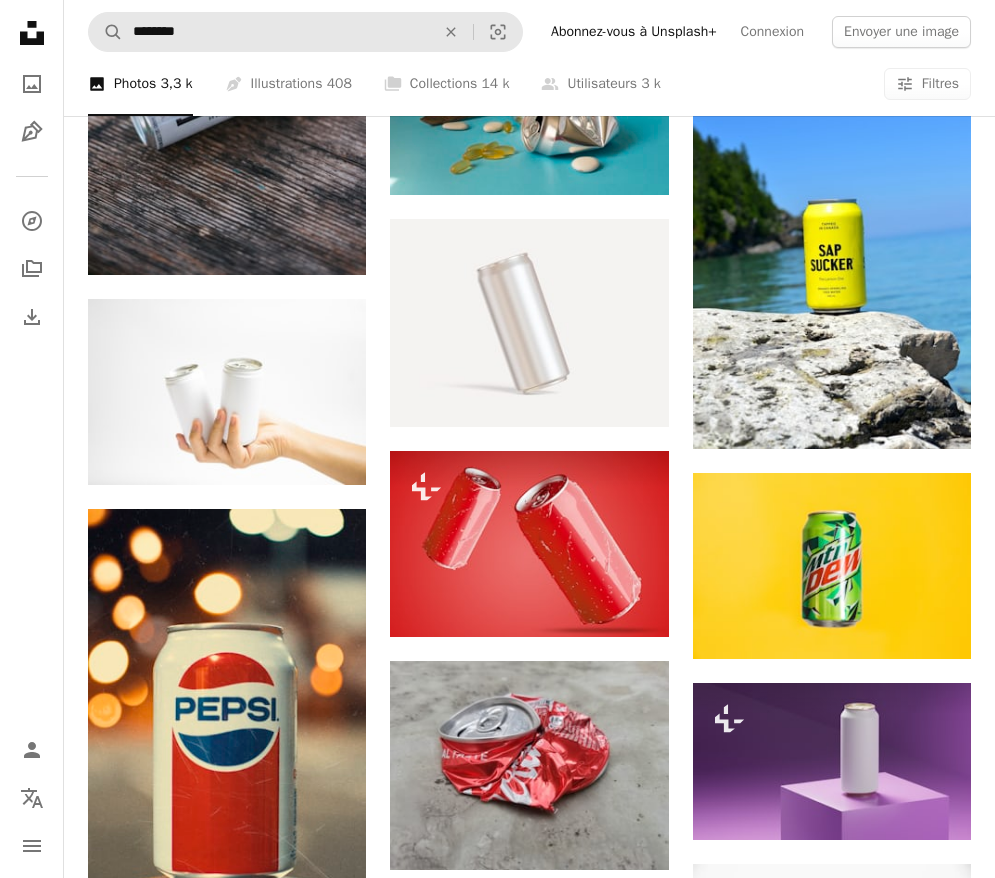 drag, startPoint x: 227, startPoint y: 8, endPoint x: 132, endPoint y: 13, distance: 95.131485 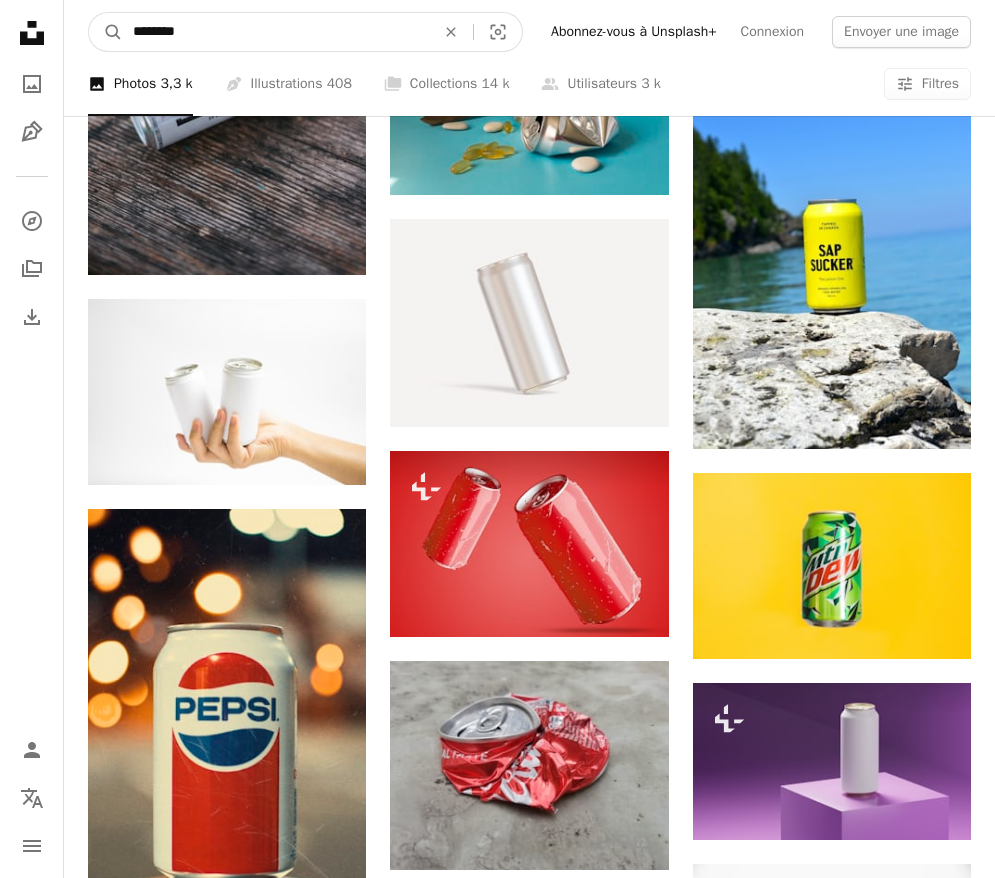 drag, startPoint x: 208, startPoint y: 33, endPoint x: 39, endPoint y: 27, distance: 169.10648 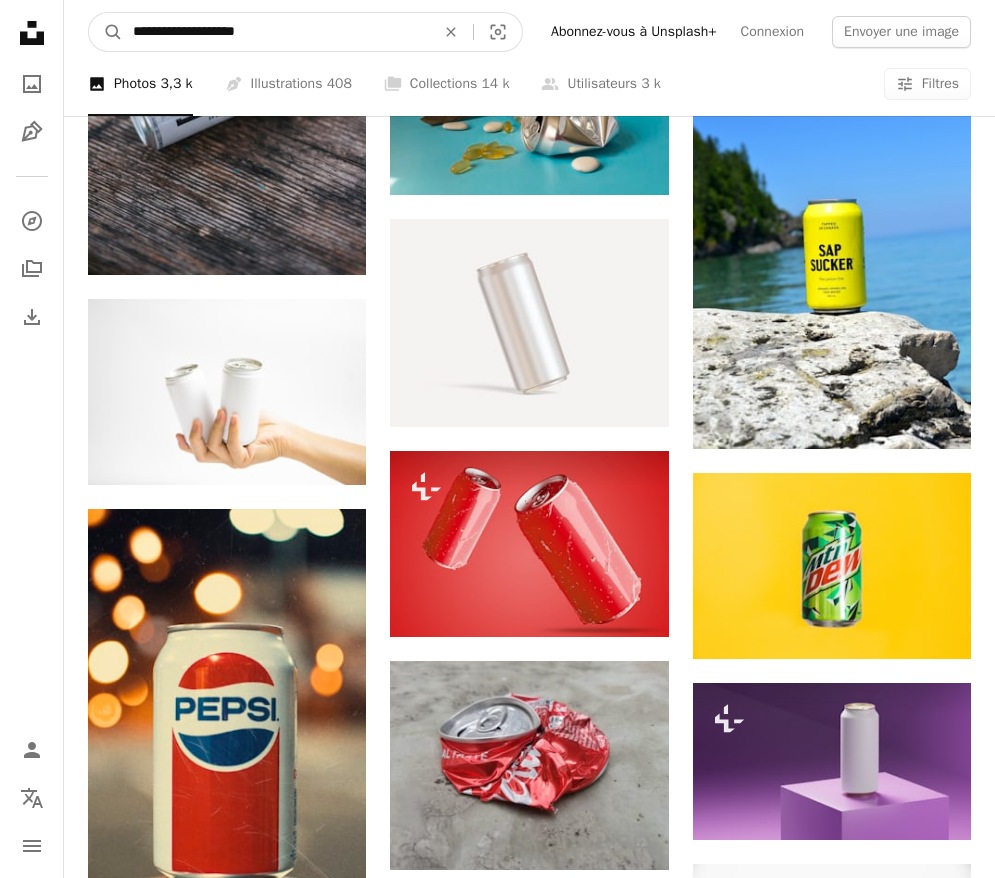 type on "**********" 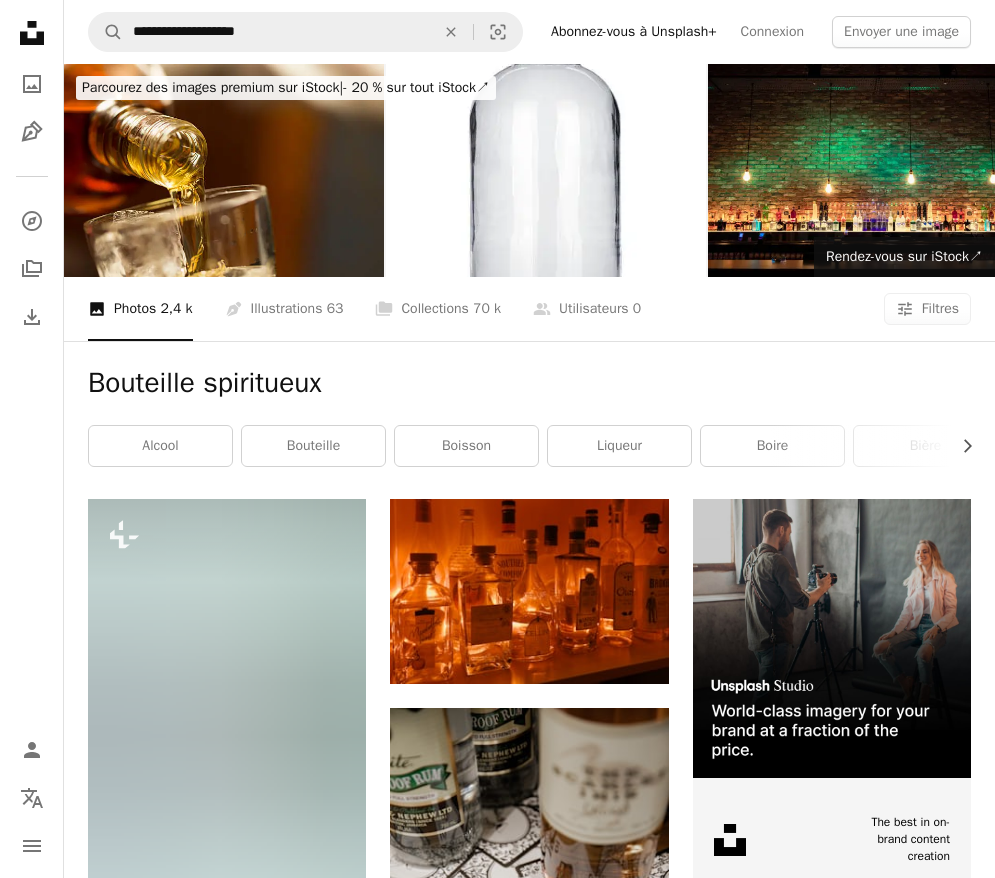 scroll, scrollTop: 0, scrollLeft: 0, axis: both 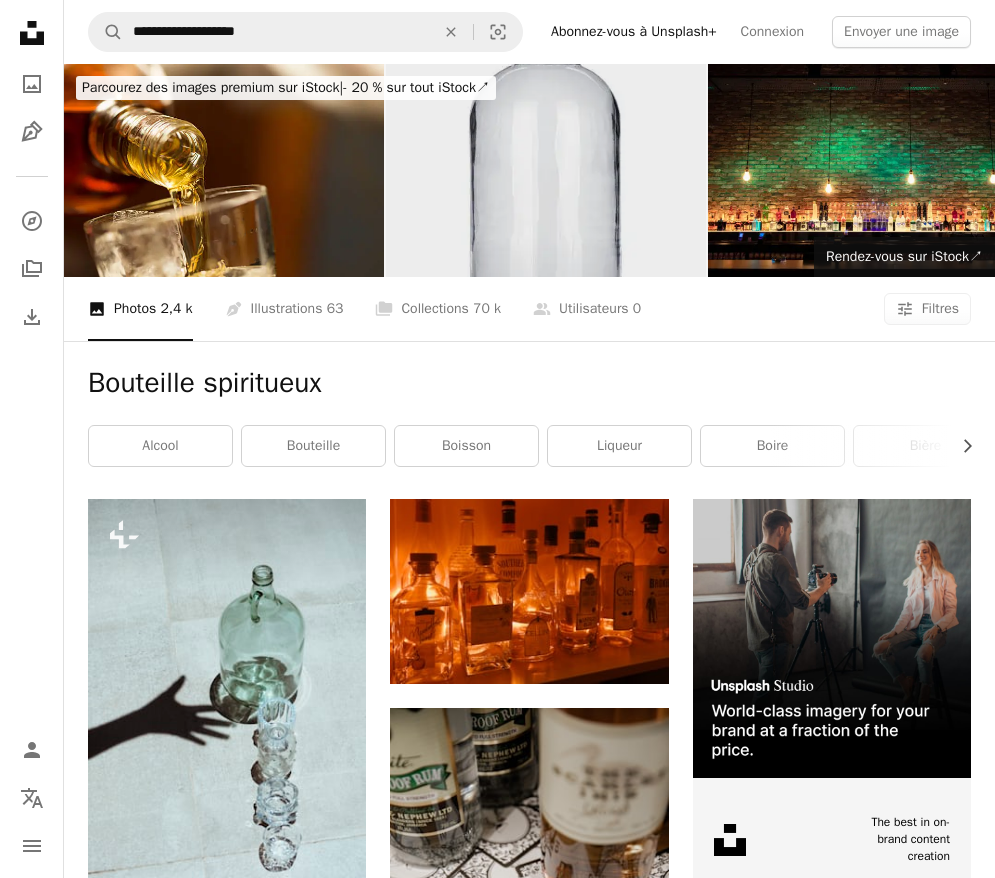 click at bounding box center [546, 170] 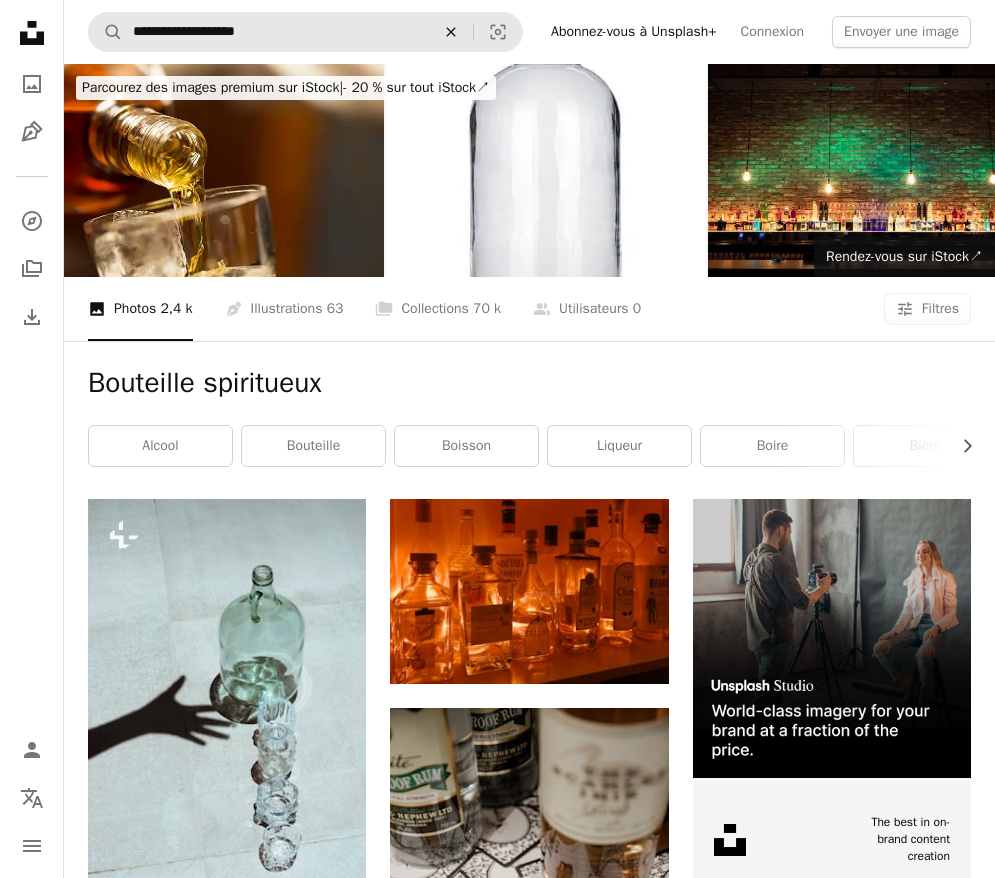 scroll, scrollTop: 0, scrollLeft: 0, axis: both 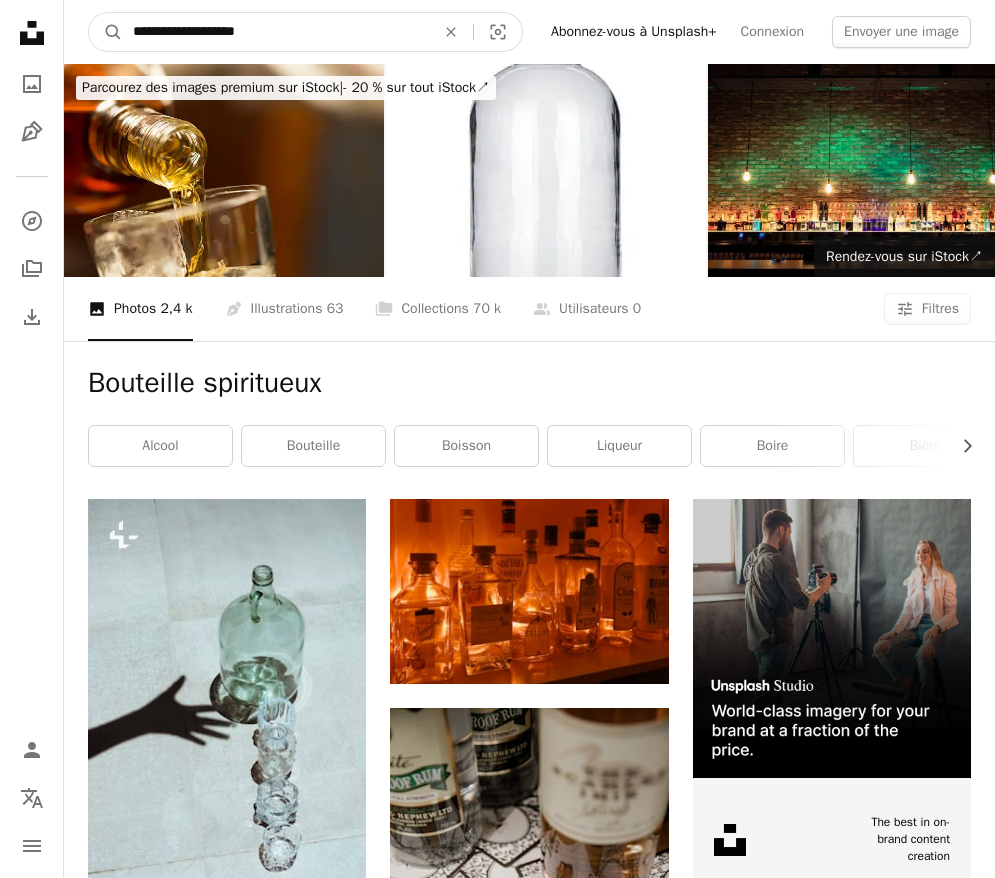 click on "**********" at bounding box center [276, 32] 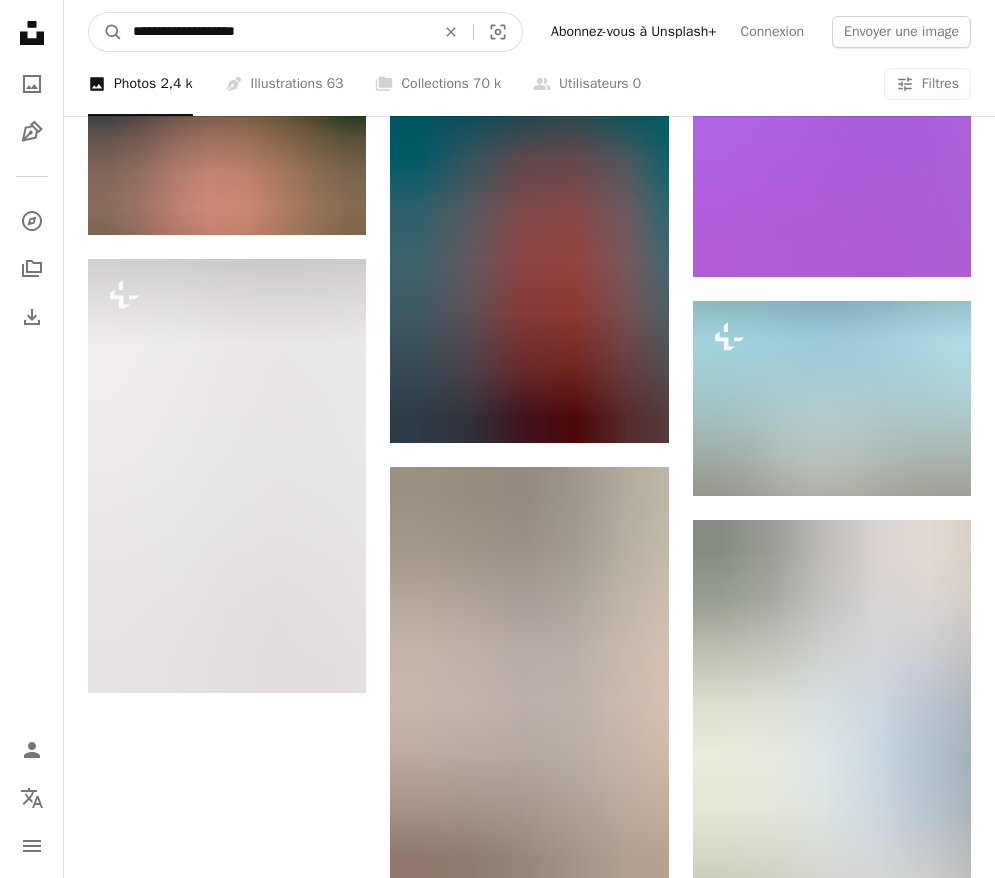 scroll, scrollTop: 2009, scrollLeft: 0, axis: vertical 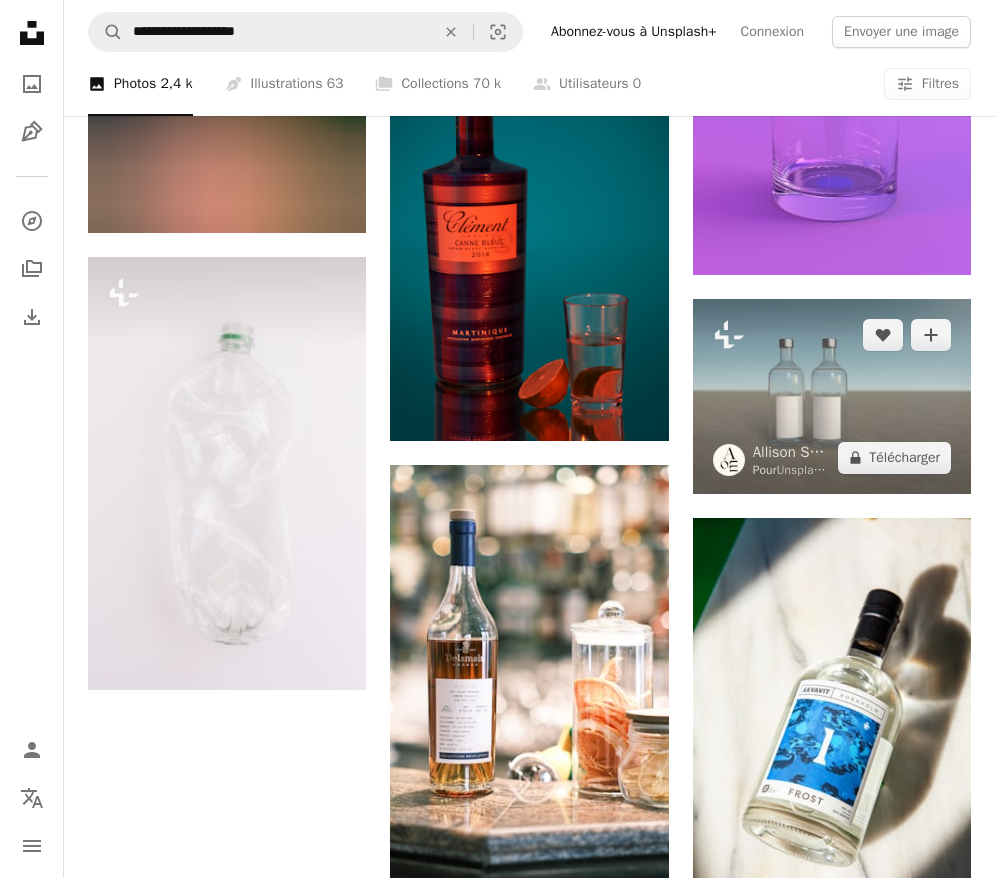 click at bounding box center (832, 396) 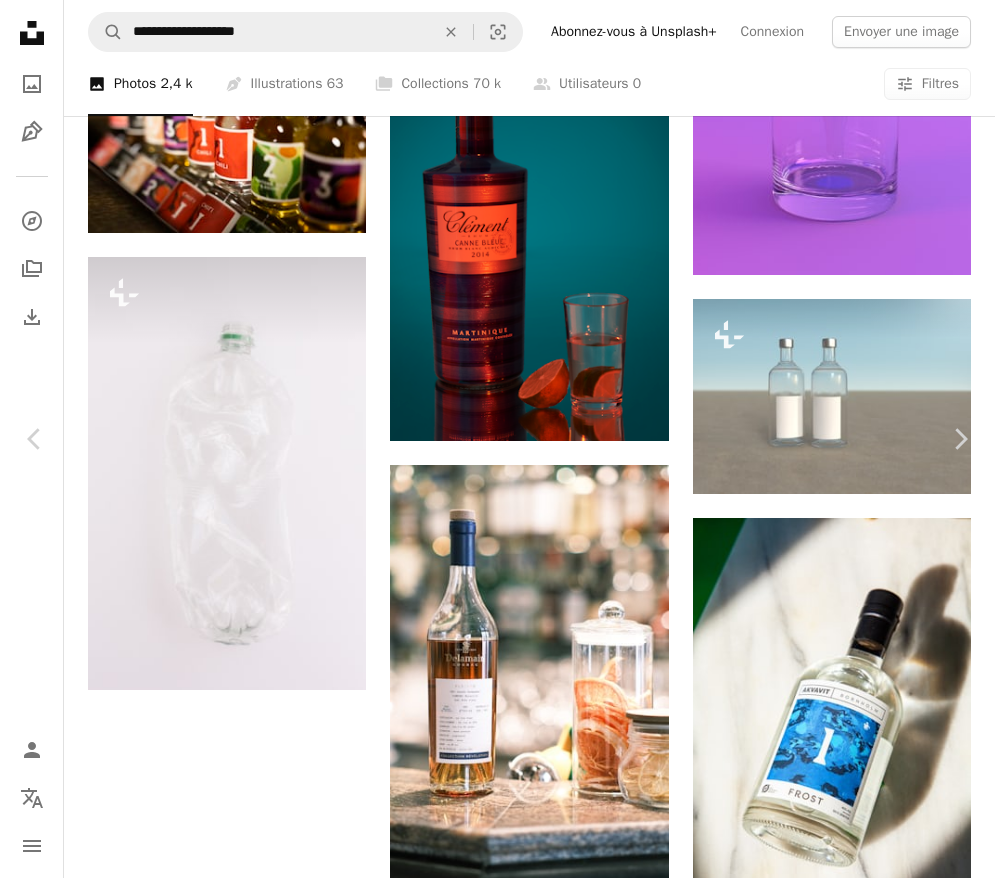 click on "An X shape Chevron left Chevron right [FIRST] [LAST] Pour  Unsplash+ A heart A plus sign A lock Télécharger Zoom in A forward-right arrow Partager More Actions Calendar outlined Publiée le  11 novembre 2022 Safety Contenu cédé sous  Licence Unsplash+ papier incididunt arrière-plan esthétique désert maquette sable Rendu 3D Image digitale Wallpapers rendre Milieux bouteille expérimental Bouteilles isolé espace de copie bouteilles en verre Photos banque d’images gratuites De cette série Chevron right Plus sign for Unsplash+ Plus sign for Unsplash+ Plus sign for Unsplash+ Plus sign for Unsplash+ Plus sign for Unsplash+ Plus sign for Unsplash+ Plus sign for Unsplash+ Plus sign for Unsplash+ Plus sign for Unsplash+ Plus sign for Unsplash+ Images associées Plus sign for Unsplash+ A heart A plus sign George Dagerotip Pour  Unsplash+ A lock Télécharger Plus sign for Unsplash+ A heart A plus sign [FIRST] [LAST] Pour  Unsplash+ A lock Télécharger Plus sign for Unsplash+ A heart A plus sign [FIRST] [LAST]" at bounding box center (497, 2807) 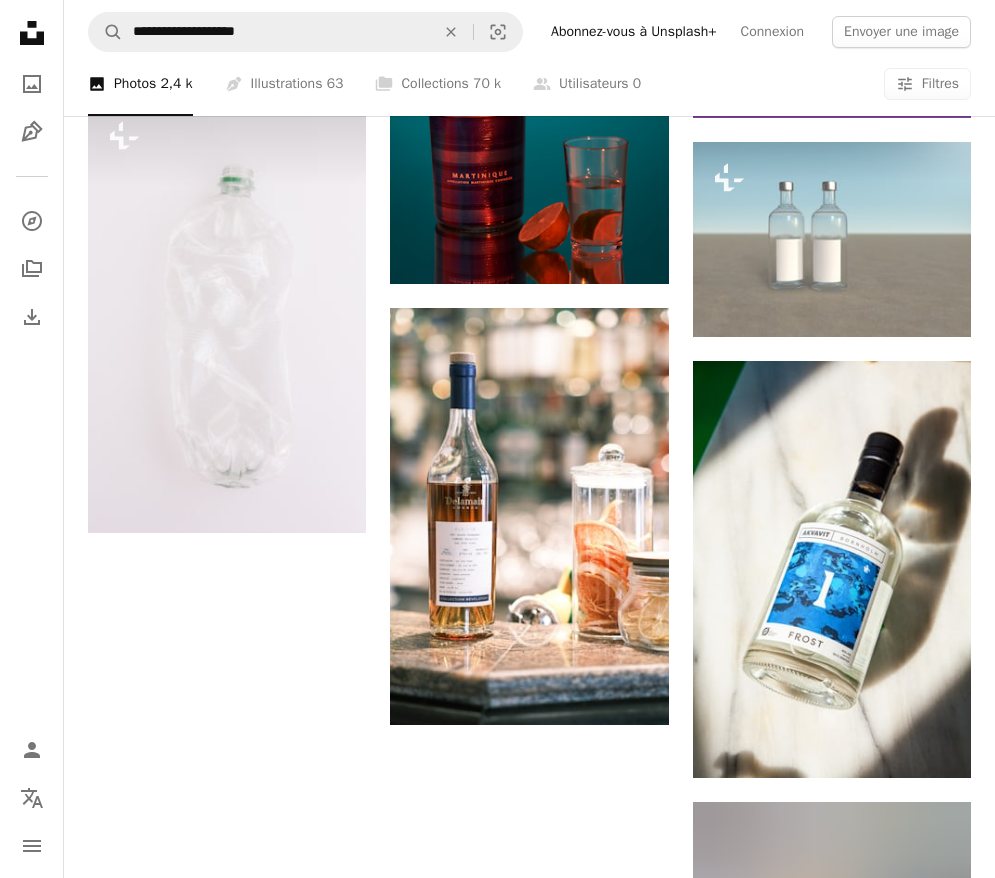 scroll, scrollTop: 2224, scrollLeft: 0, axis: vertical 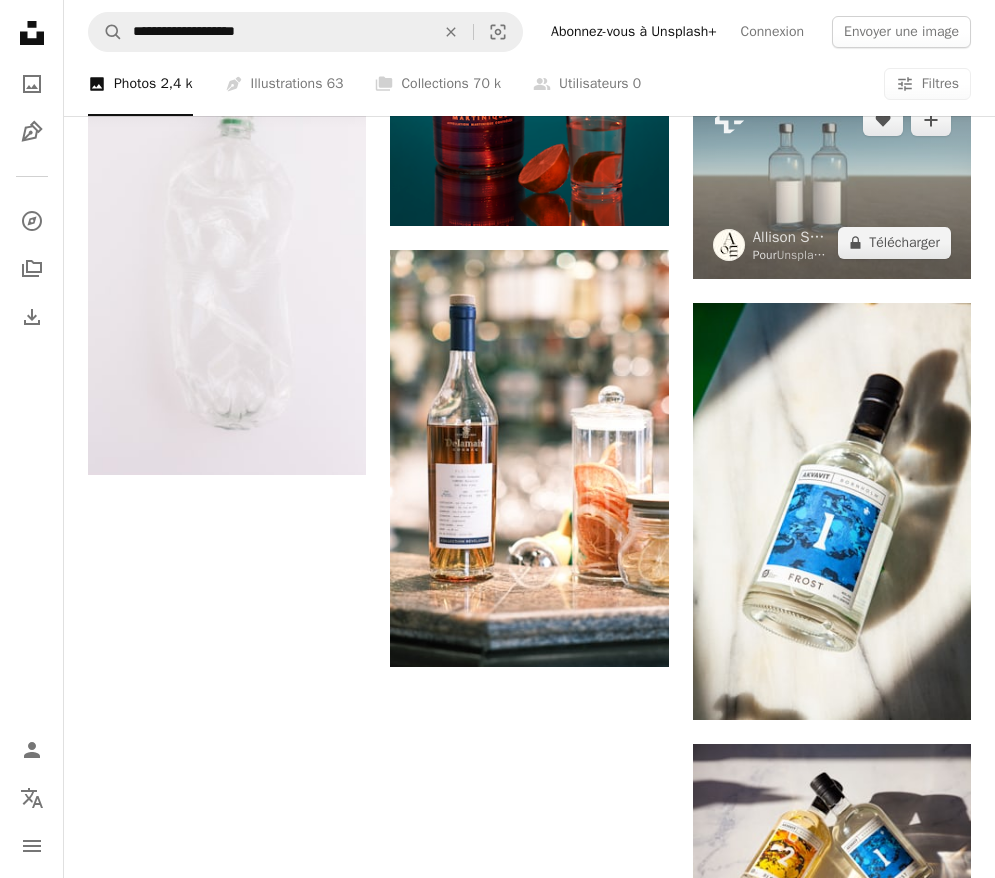 click on "Plus sign for Unsplash+ A heart A plus sign Allison Saeng Pour  Unsplash+ A lock Télécharger" at bounding box center [832, 181] 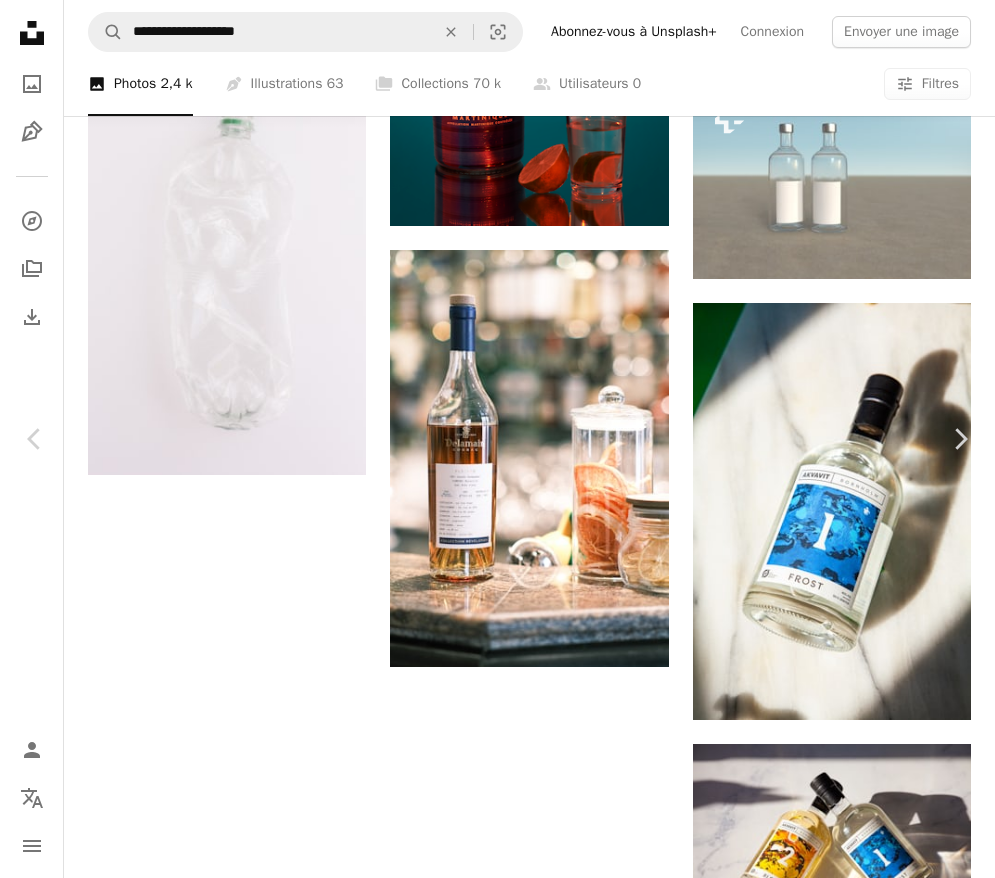 click on "An X shape Chevron left Chevron right [FIRST] [LAST] Pour  Unsplash+ A heart A plus sign A lock Télécharger Zoom in A forward-right arrow Partager More Actions Calendar outlined Publiée le  11 novembre 2022 Safety Contenu cédé sous  Licence Unsplash+ papier incididunt arrière-plan esthétique désert maquette sable Rendu 3D Image digitale Wallpapers rendre Milieux bouteille expérimental Bouteilles isolé espace de copie bouteilles en verre Photos banque d’images gratuites De cette série Chevron right Plus sign for Unsplash+ Plus sign for Unsplash+ Plus sign for Unsplash+ Plus sign for Unsplash+ Plus sign for Unsplash+ Plus sign for Unsplash+ Plus sign for Unsplash+ Plus sign for Unsplash+ Plus sign for Unsplash+ Plus sign for Unsplash+ Images associées Plus sign for Unsplash+ A heart A plus sign George Dagerotip Pour  Unsplash+ A lock Télécharger Plus sign for Unsplash+ A heart A plus sign [FIRST] [LAST] Pour  Unsplash+ A lock Télécharger Plus sign for Unsplash+ A heart A plus sign [FIRST] [LAST]" at bounding box center [497, 2592] 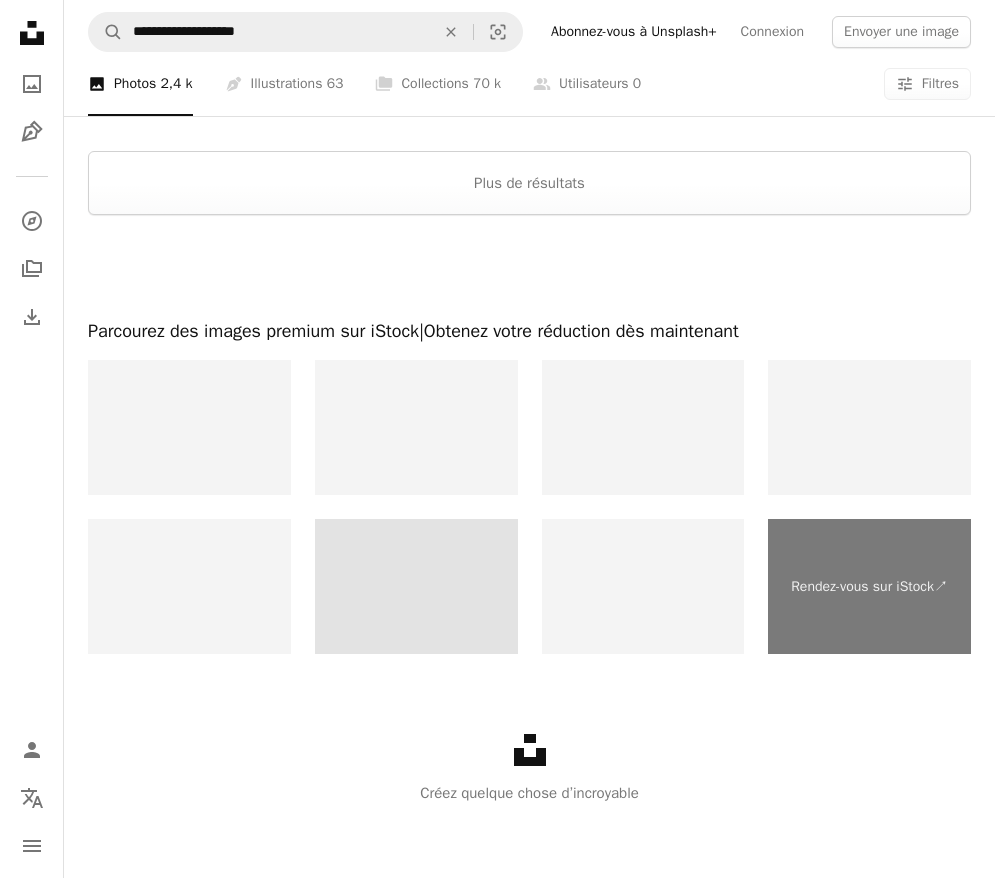 scroll, scrollTop: 3491, scrollLeft: 0, axis: vertical 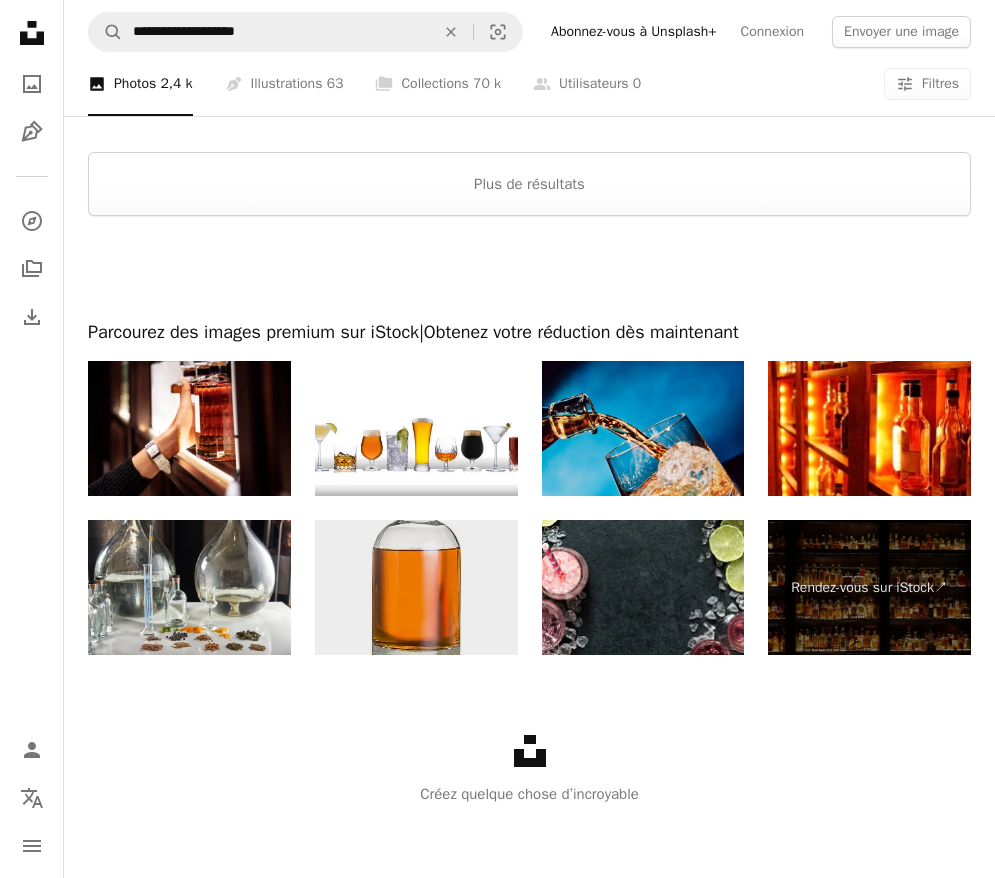 click at bounding box center (416, 587) 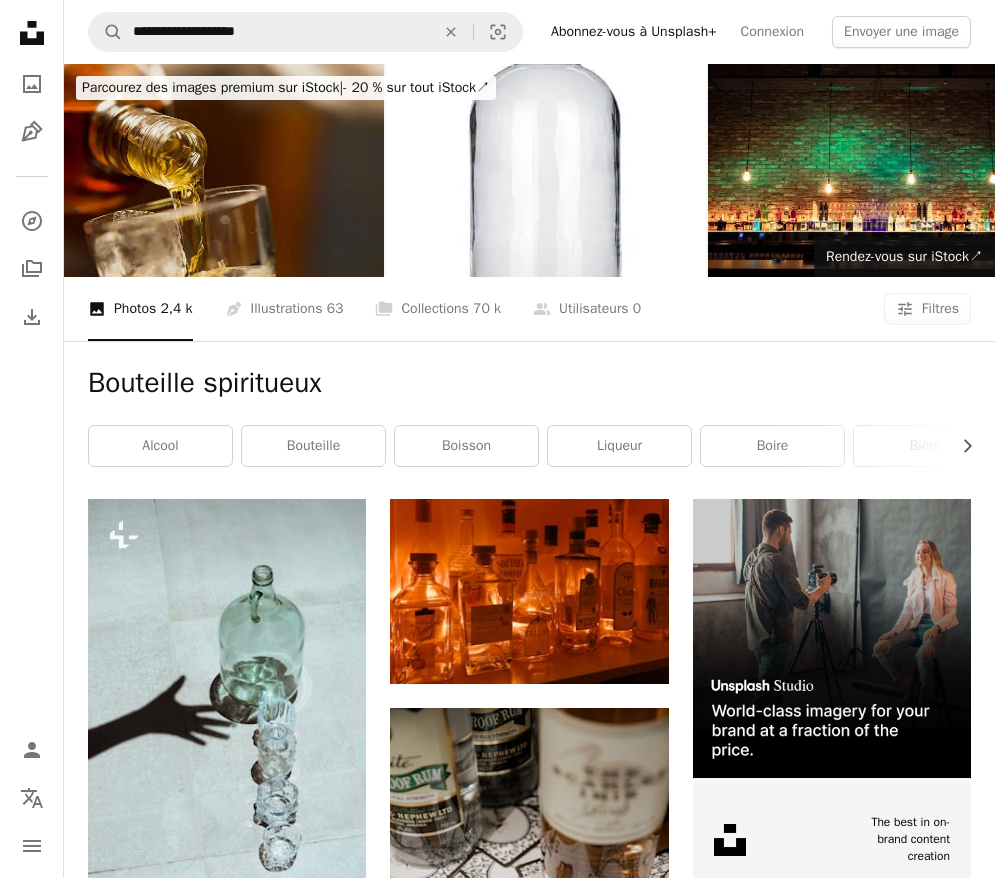scroll, scrollTop: 0, scrollLeft: 0, axis: both 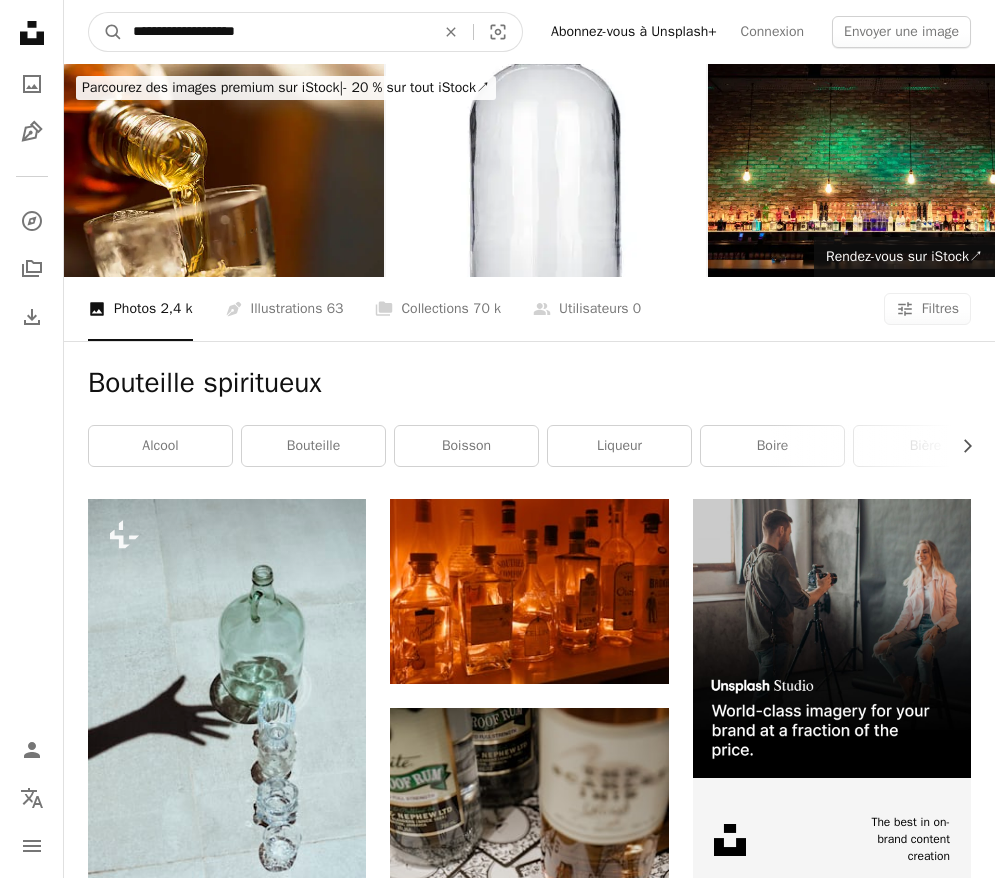 click on "**********" at bounding box center (276, 32) 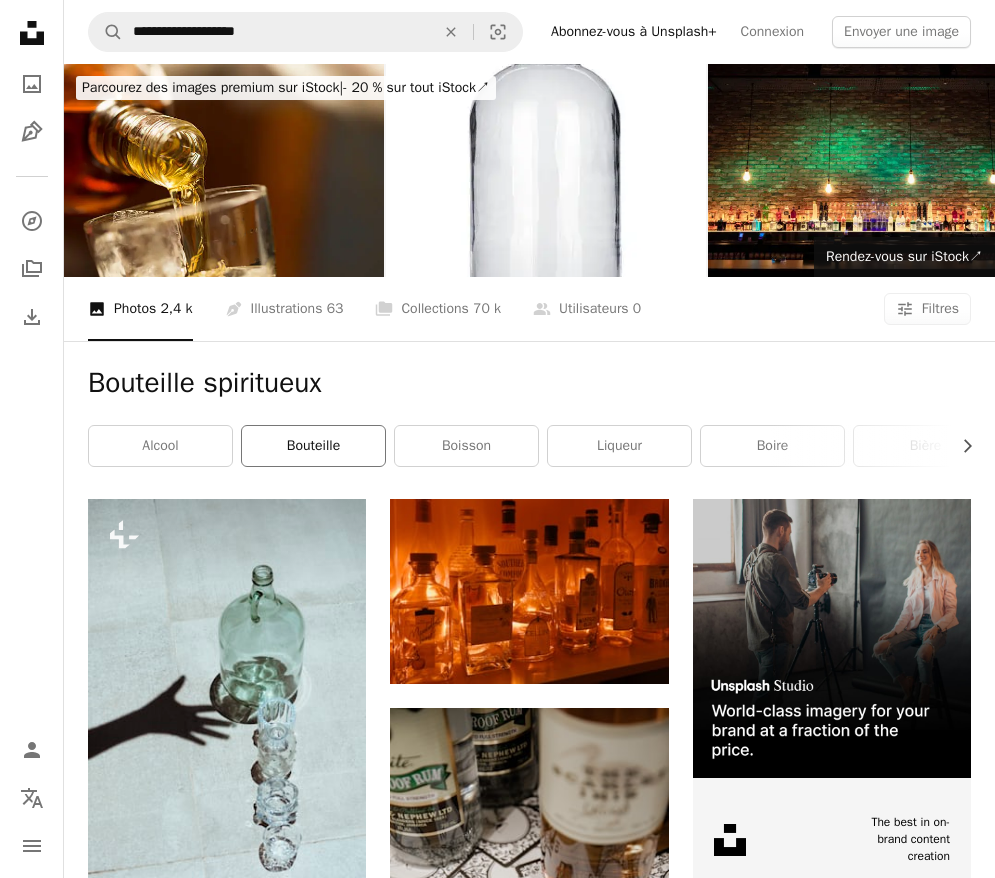 click on "bouteille" at bounding box center [313, 446] 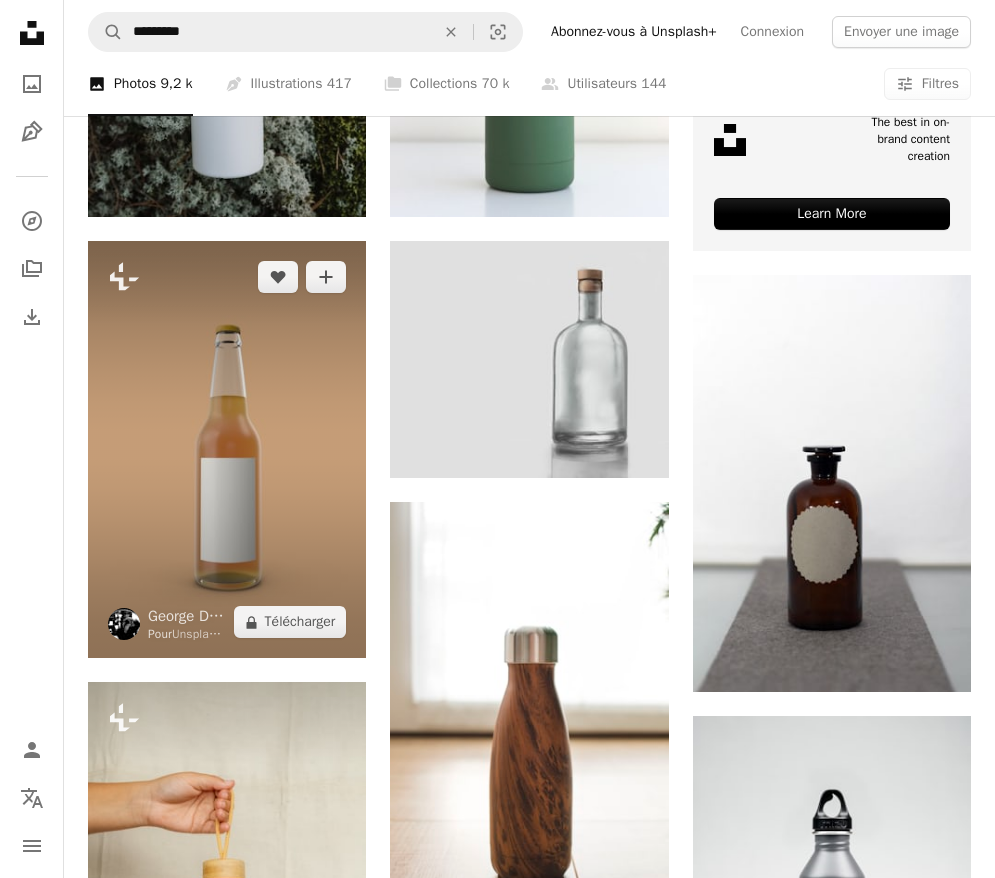 scroll, scrollTop: 782, scrollLeft: 0, axis: vertical 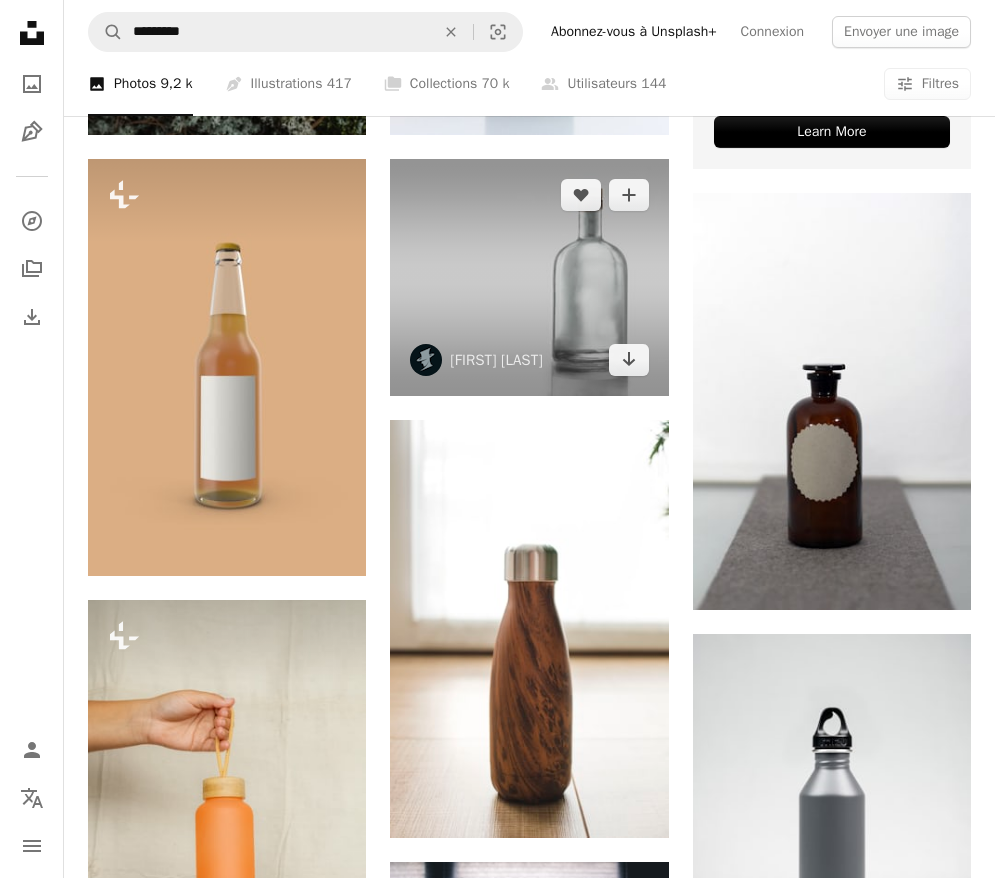 click at bounding box center (529, 278) 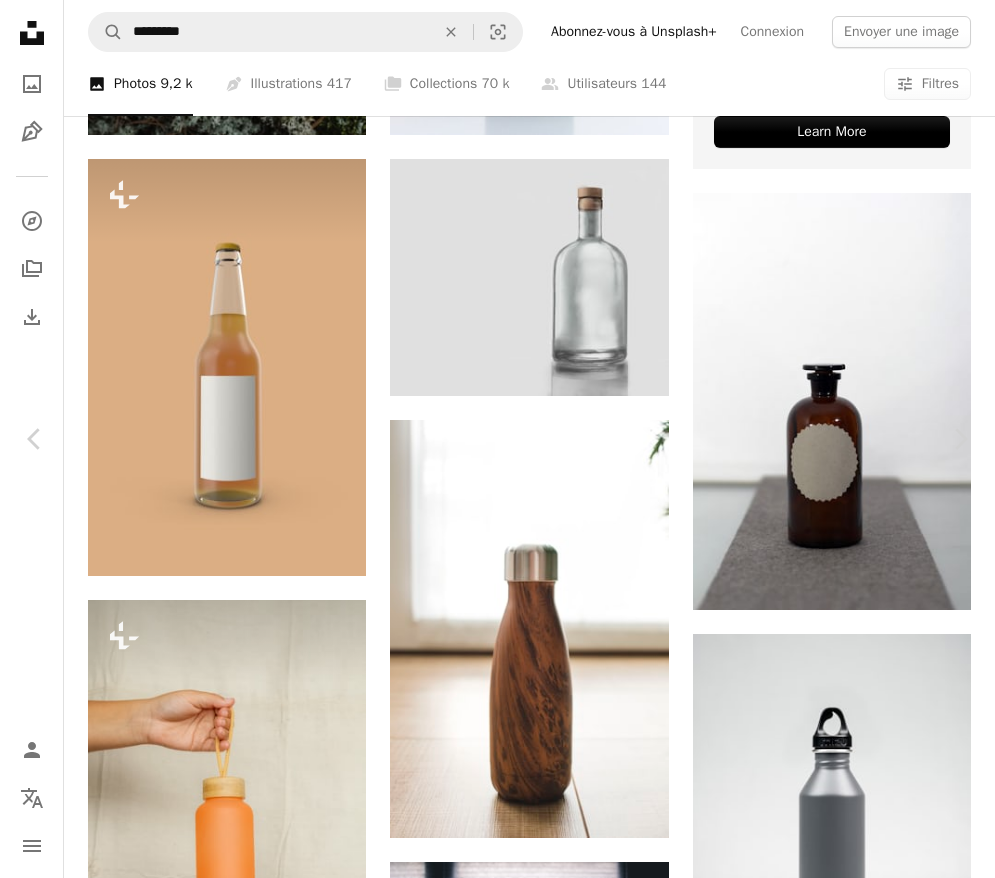 click on "Télécharger gratuitement" at bounding box center [763, 3753] 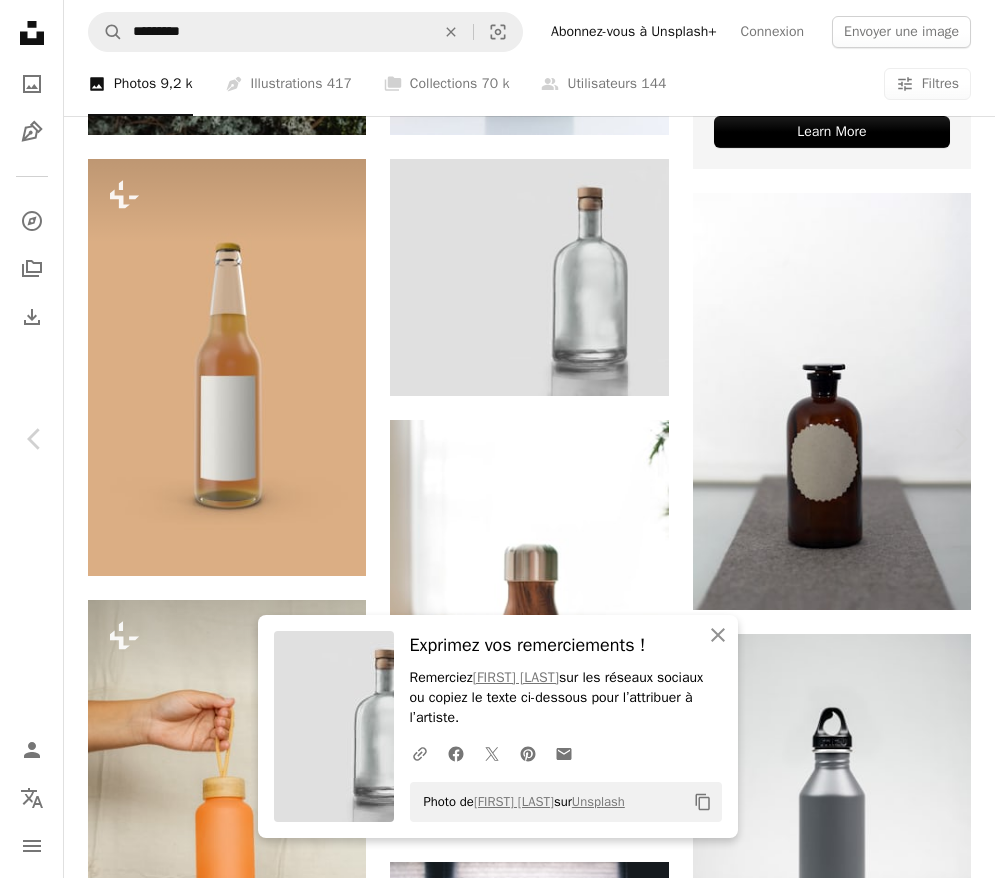 click on "An X shape Chevron left Chevron right An X shape Fermer Exprimez vos remerciements ! Remerciez  [FIRST] [LAST]  sur les réseaux sociaux ou copiez le texte ci-dessous pour l’attribuer à l’artiste. A URL sharing icon (chains) Facebook icon X (formerly Twitter) icon Pinterest icon An envelope Photo de  [FIRST] [LAST]  sur  Unsplash
Copy content [FIRST] [LAST] __b_d__ A heart A plus sign Télécharger gratuitement Chevron down Zoom in Vues 2 181 498 Téléchargements 35 254 A forward-right arrow Partager Info icon Infos More Actions Calendar outlined Publiée le  9 juin 2020 Safety Utilisation gratuite sous la  Licence Unsplash verre bouteille propre clair vide Alchohol gris Mixeur Fonds d’écran HD Parcourez des images premium sur iStock  |  - 20 % avec le code UNSPLASH20 Rendez-vous sur iStock  ↗ Images associées A heart A plus sign Laura Mitulla Disponible à l’embauche A checkmark inside of a circle Arrow pointing down A heart A plus sign Callum Shaw Disponible à l’embauche A heart" at bounding box center (497, 4145) 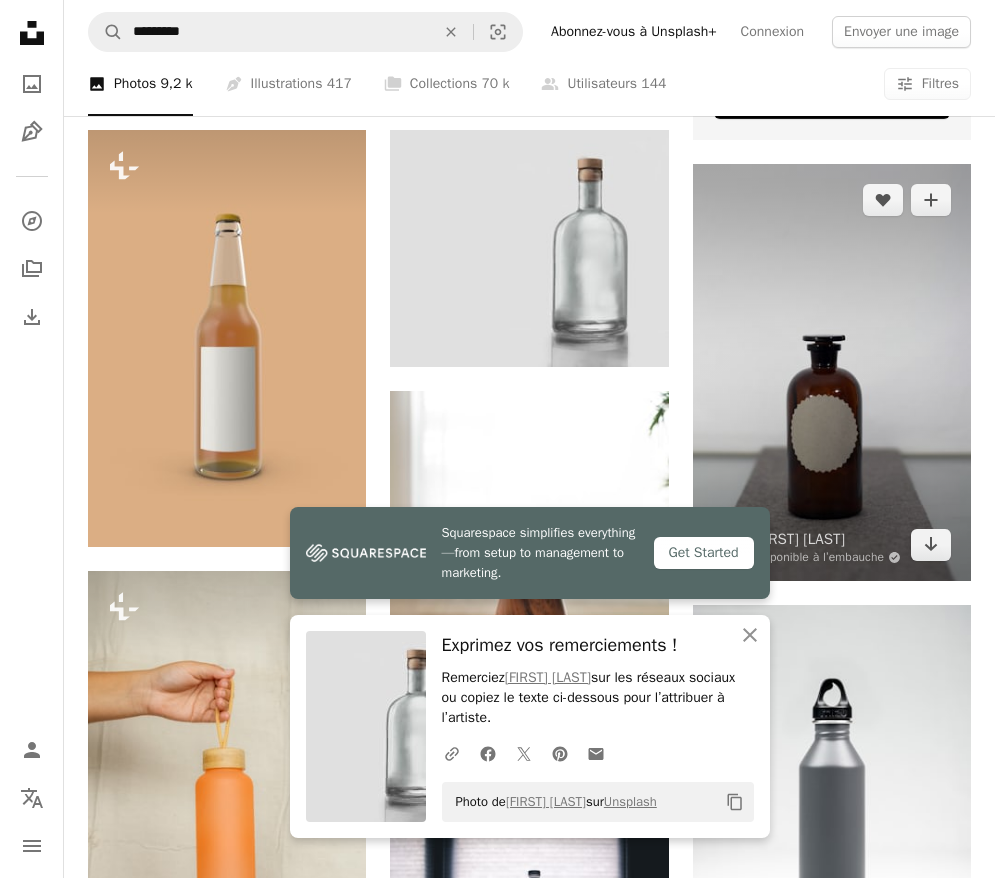 scroll, scrollTop: 813, scrollLeft: 0, axis: vertical 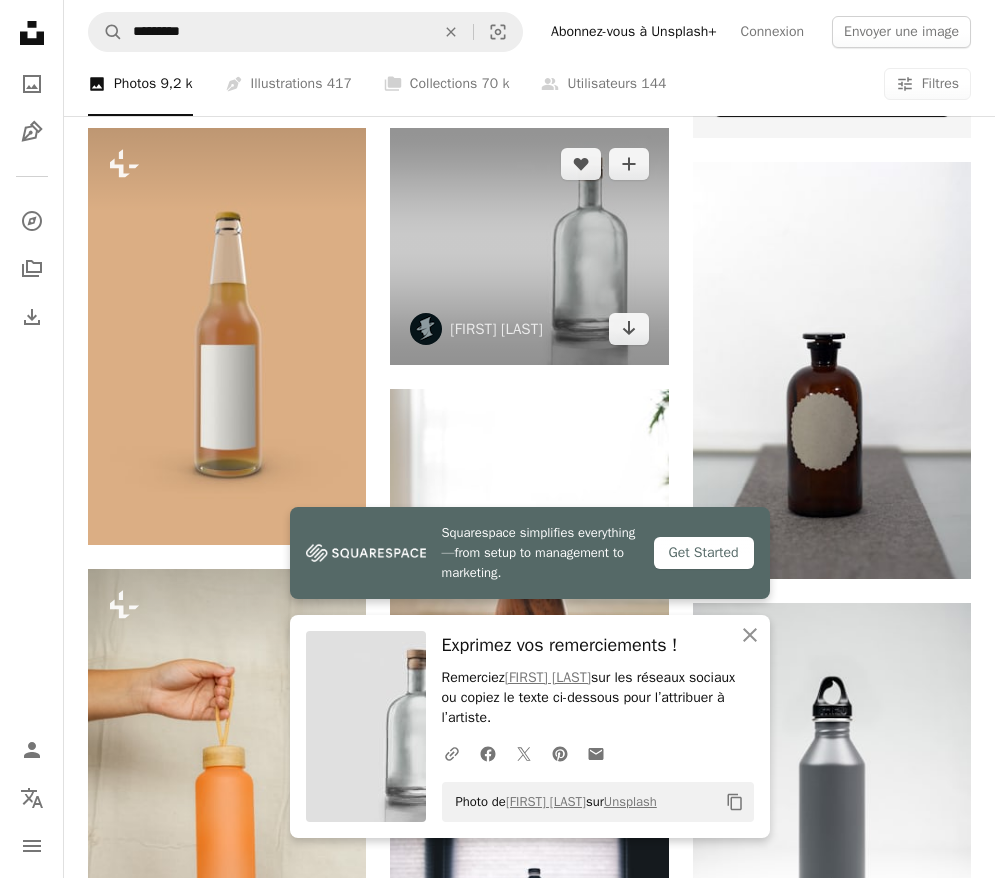 click at bounding box center (529, 247) 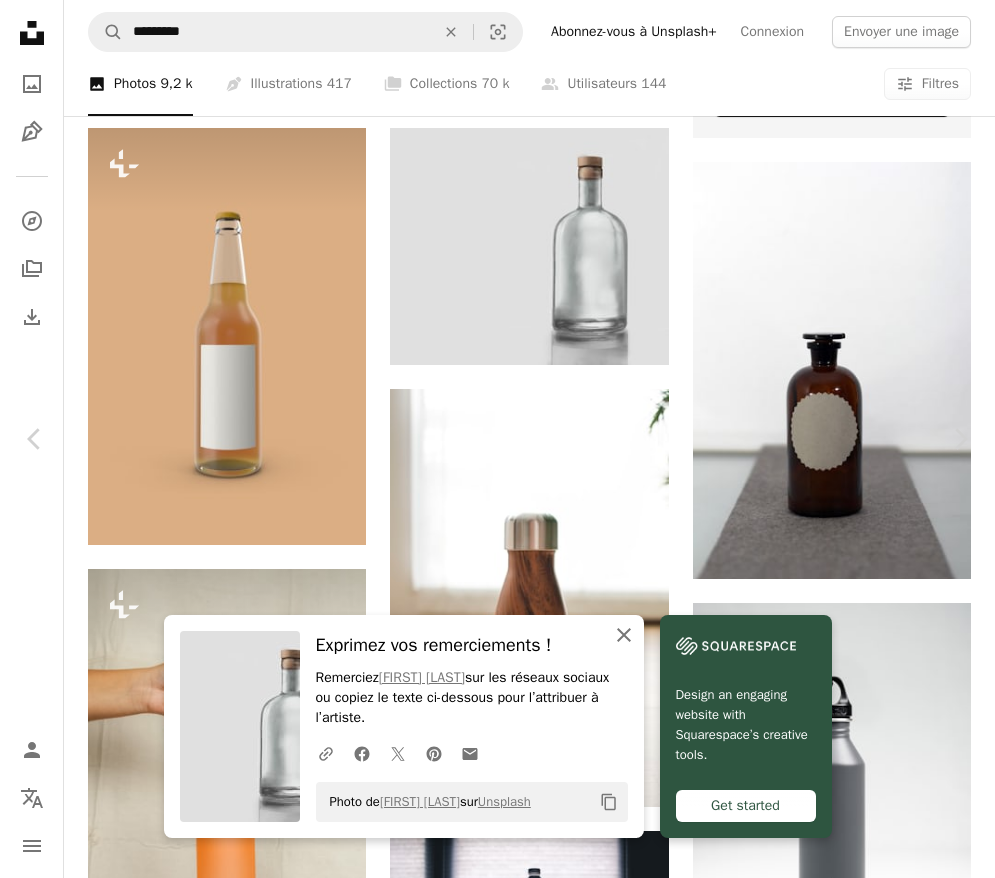click on "An X shape" 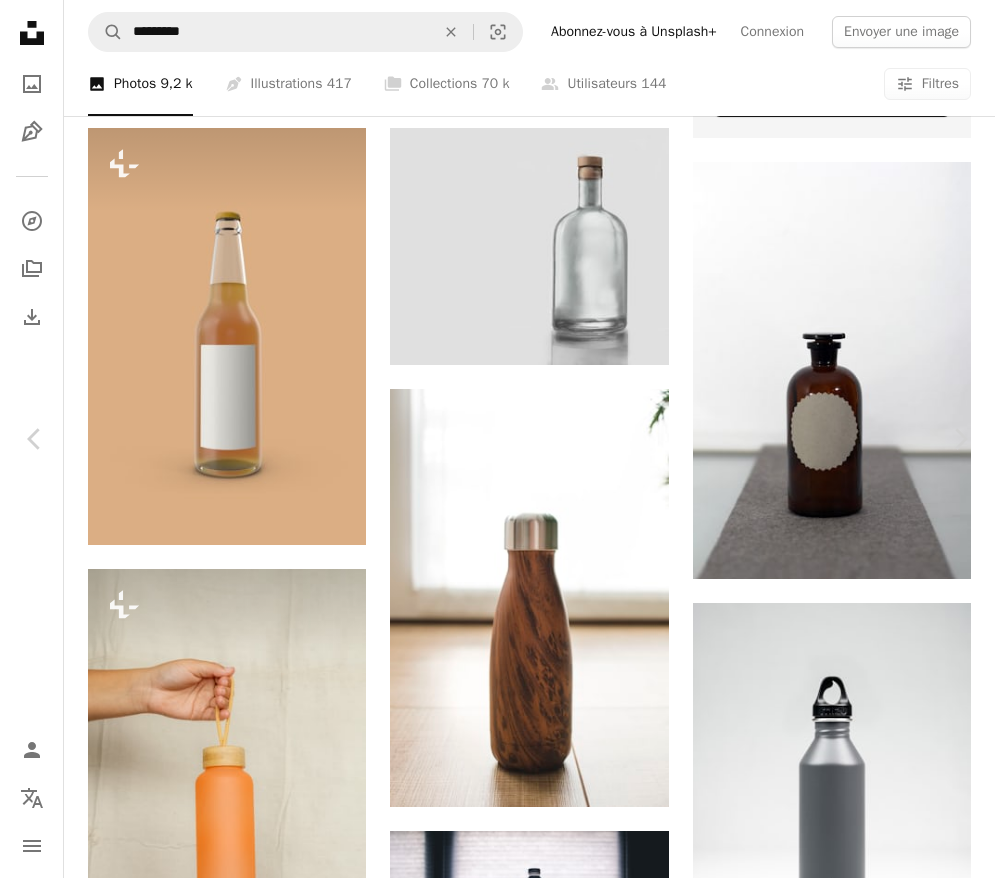 scroll, scrollTop: 487, scrollLeft: 0, axis: vertical 